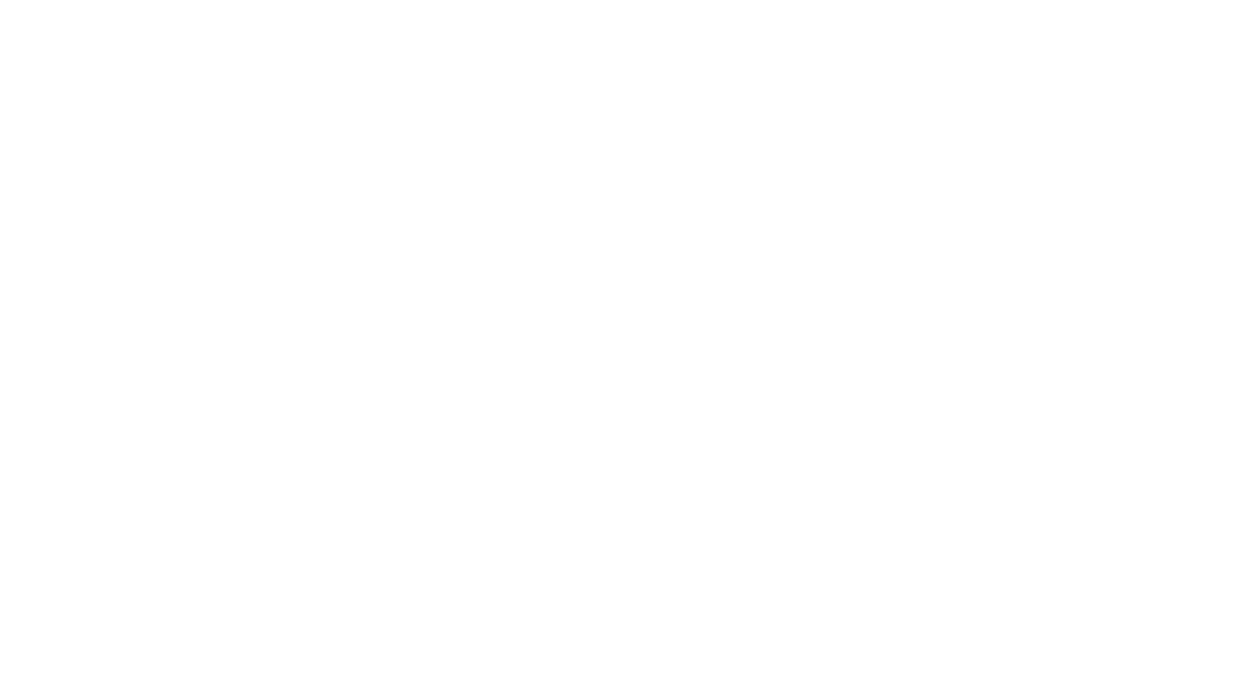 scroll, scrollTop: 0, scrollLeft: 0, axis: both 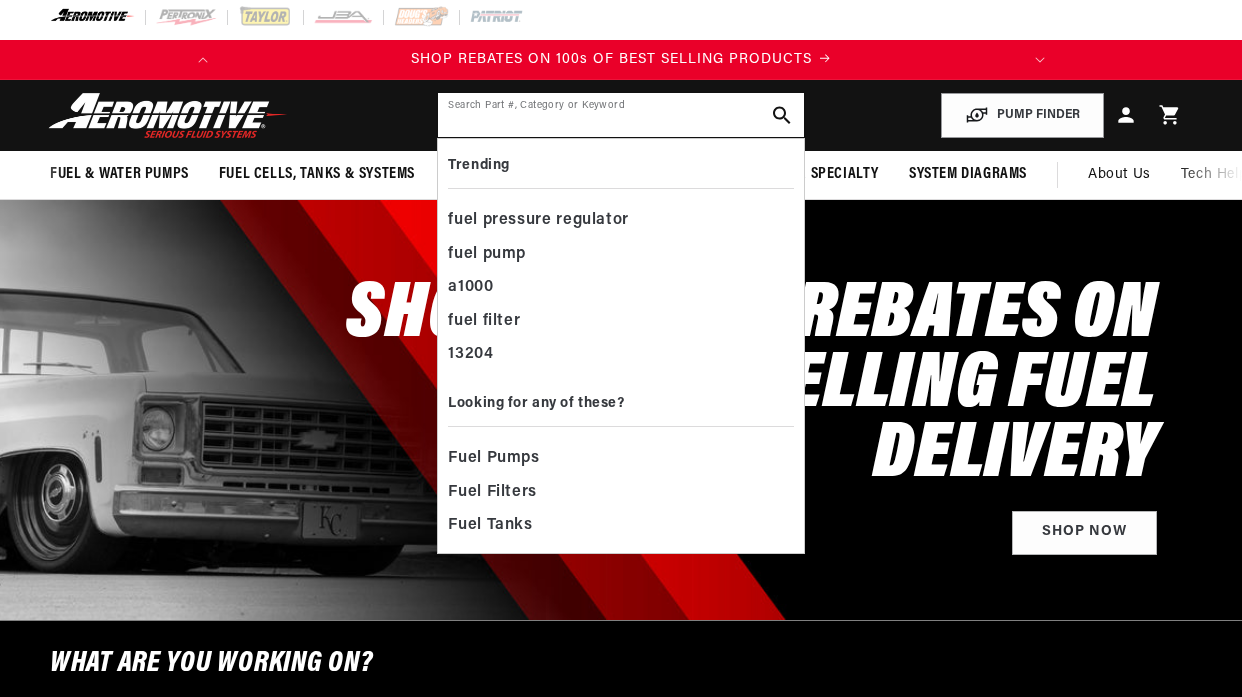 click 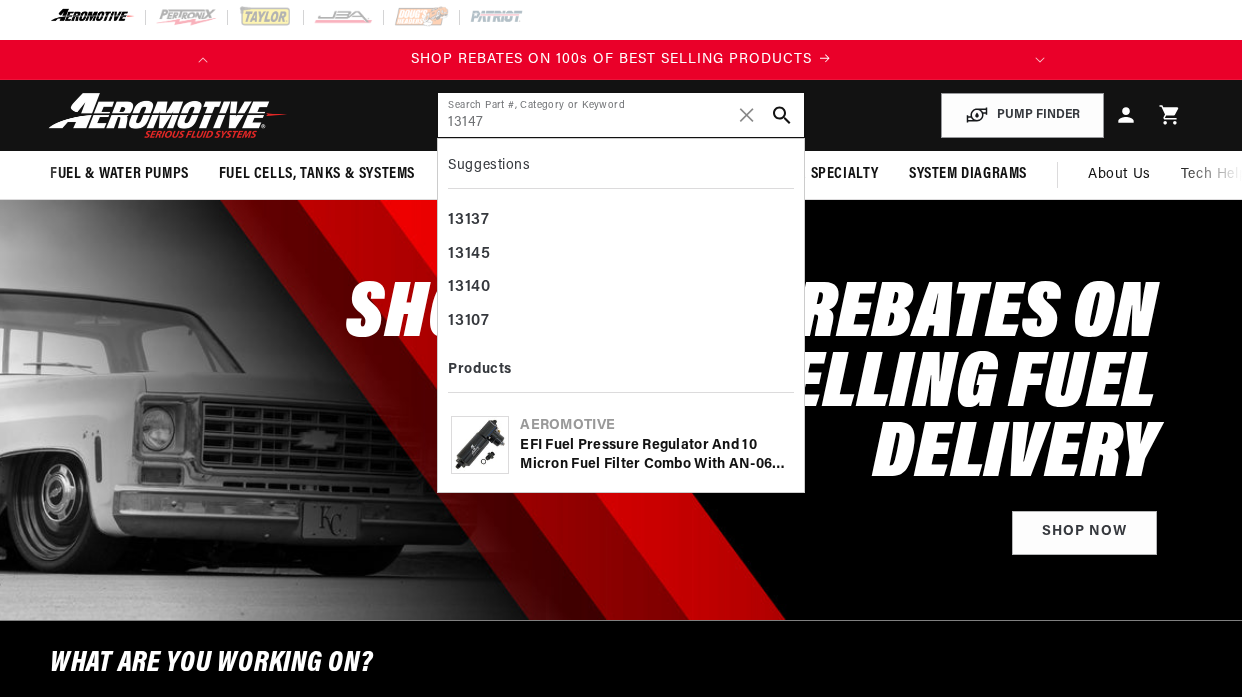 type on "13147" 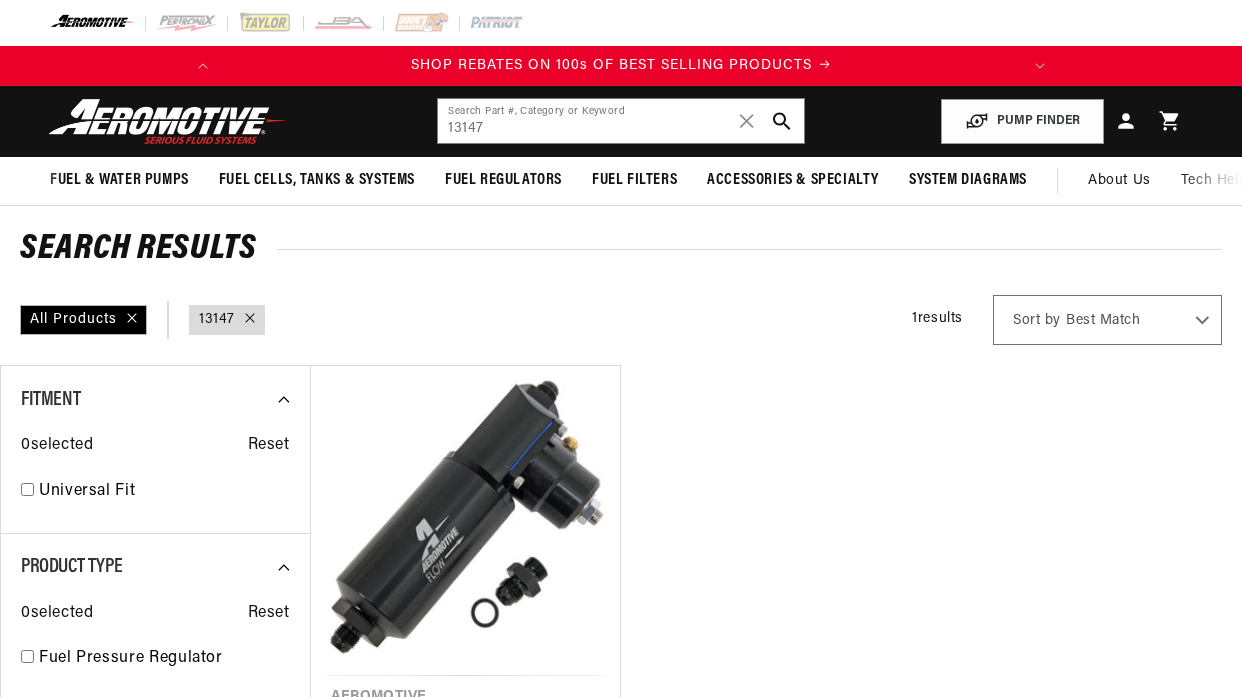 scroll, scrollTop: 0, scrollLeft: 0, axis: both 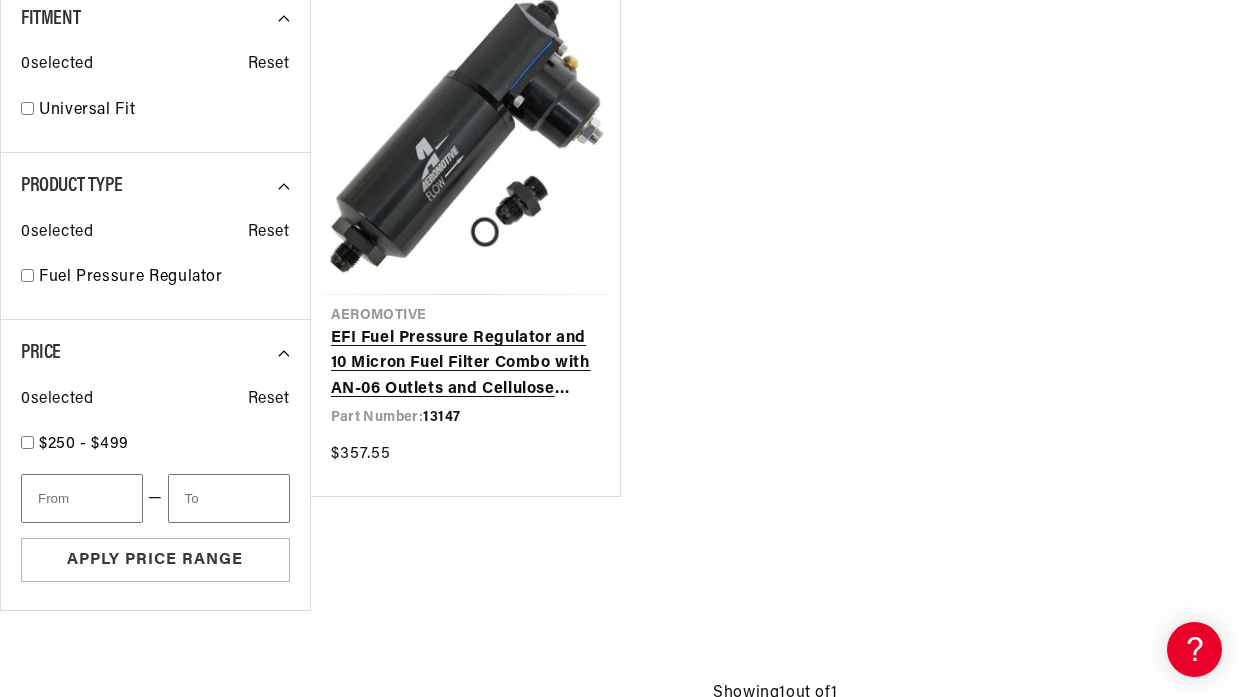 click on "EFI Fuel Pressure Regulator and 10 Micron Fuel Filter Combo with AN-06 Outlets and Cellulose Element" at bounding box center (466, 364) 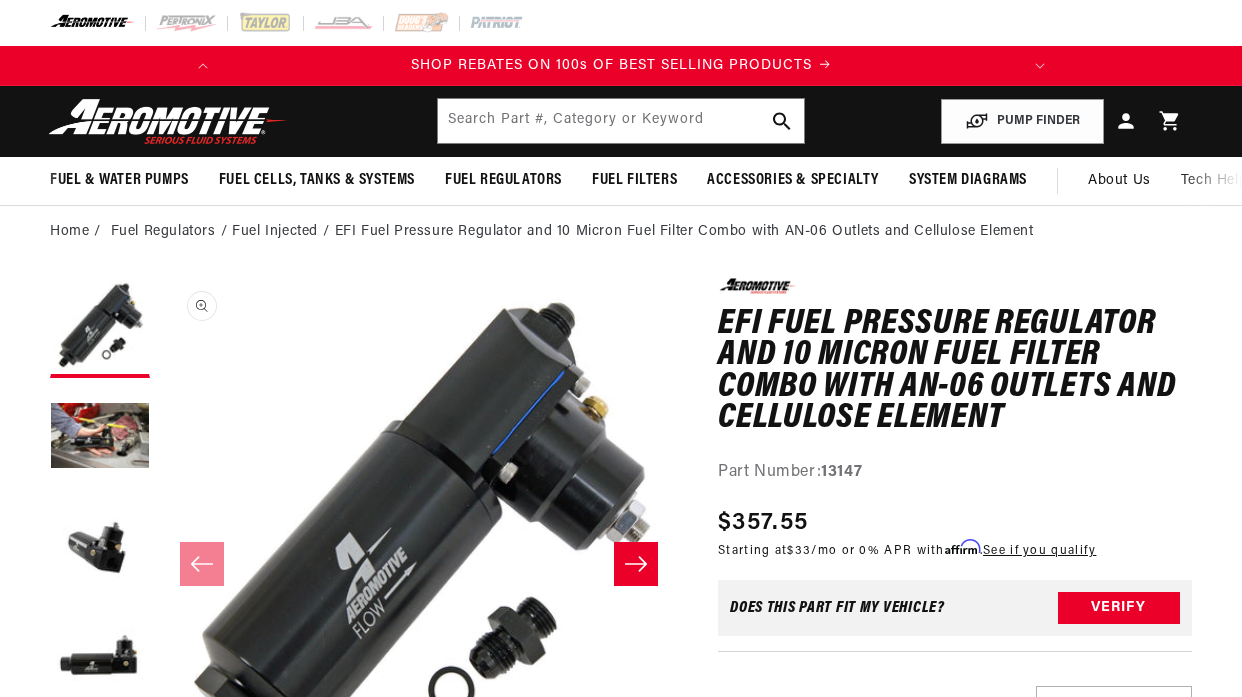scroll, scrollTop: 0, scrollLeft: 0, axis: both 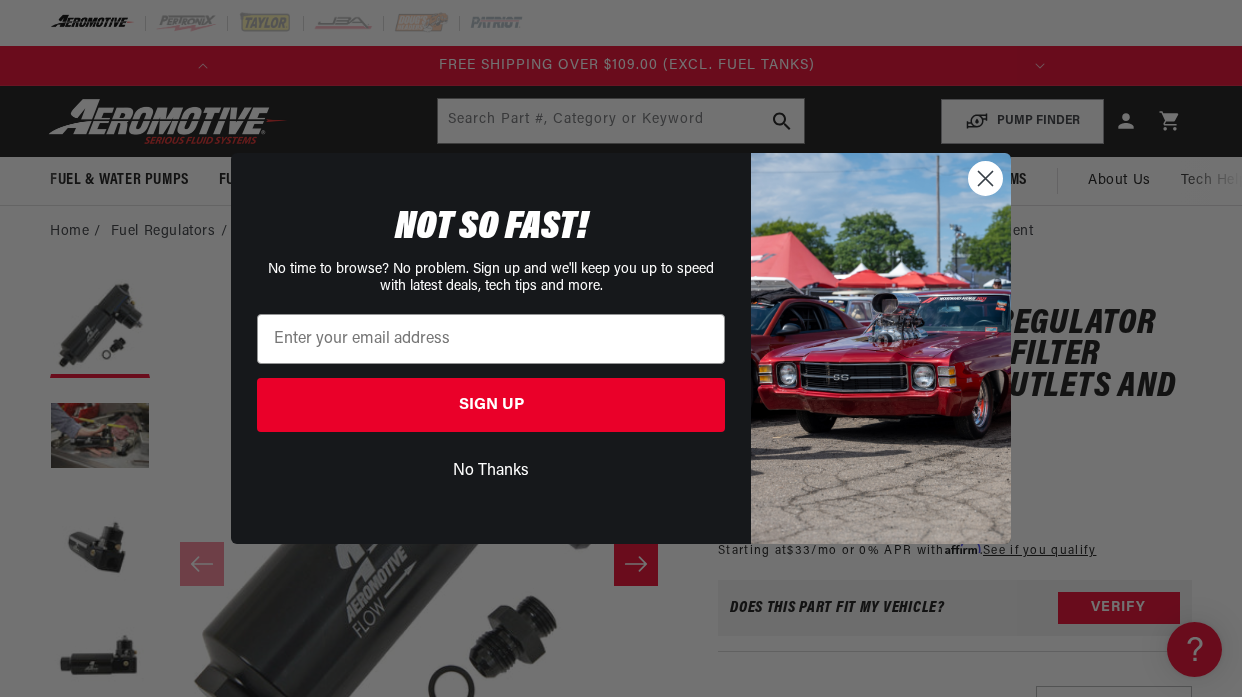 type on "merhabicht@gmail.com" 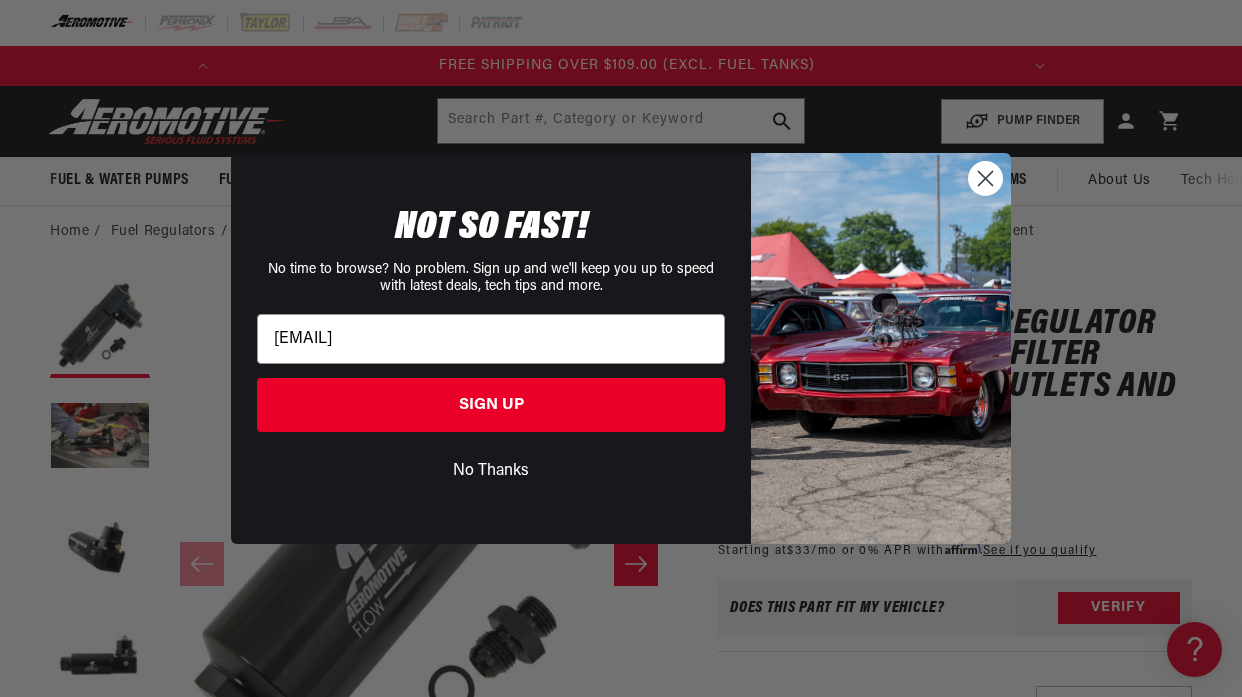 click on "No Thanks" at bounding box center (491, 471) 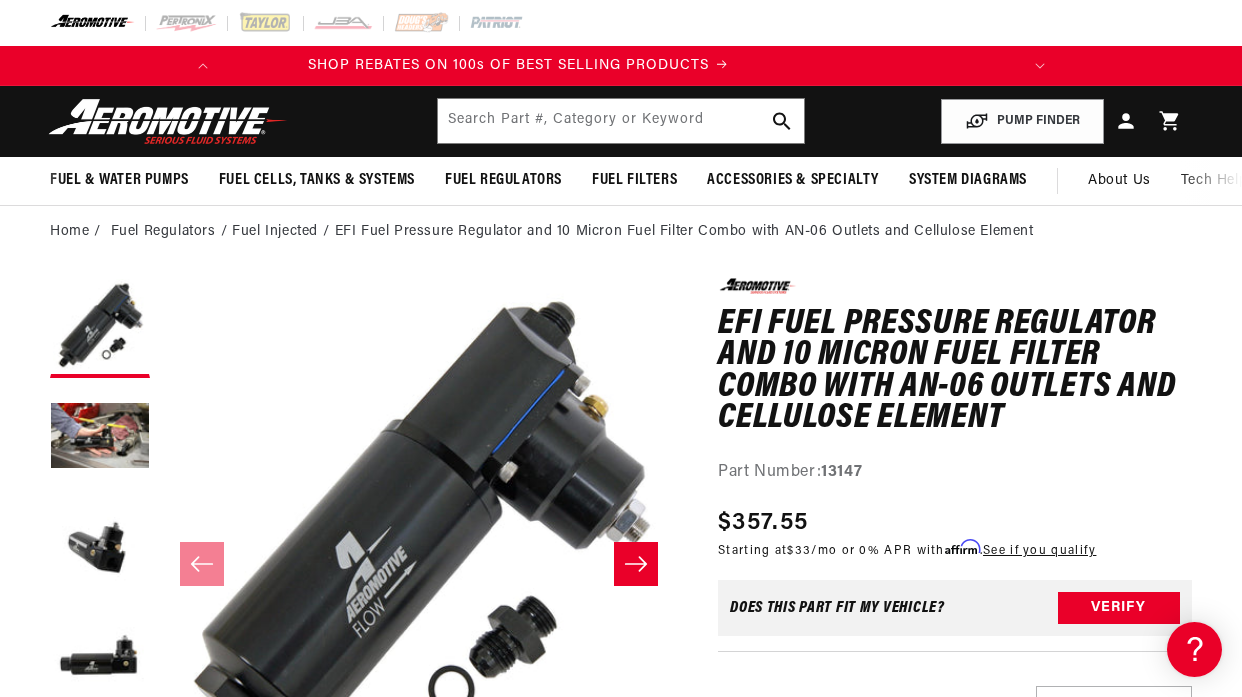 scroll, scrollTop: 0, scrollLeft: 0, axis: both 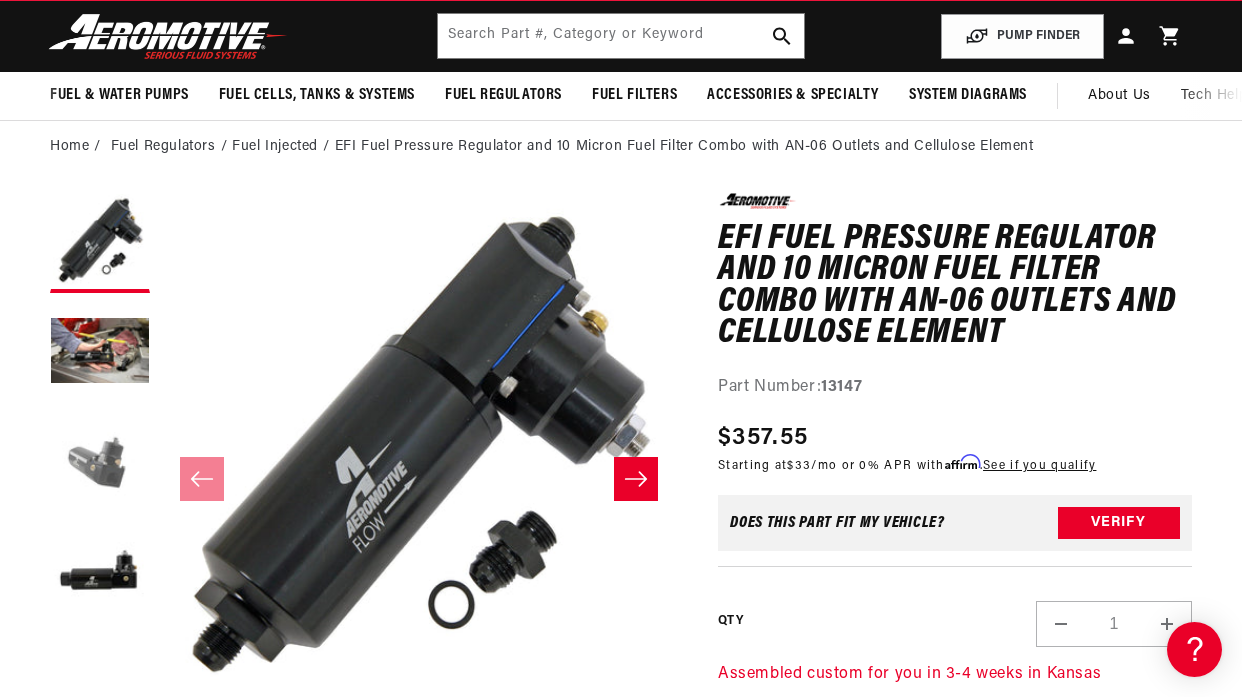 click at bounding box center (100, 463) 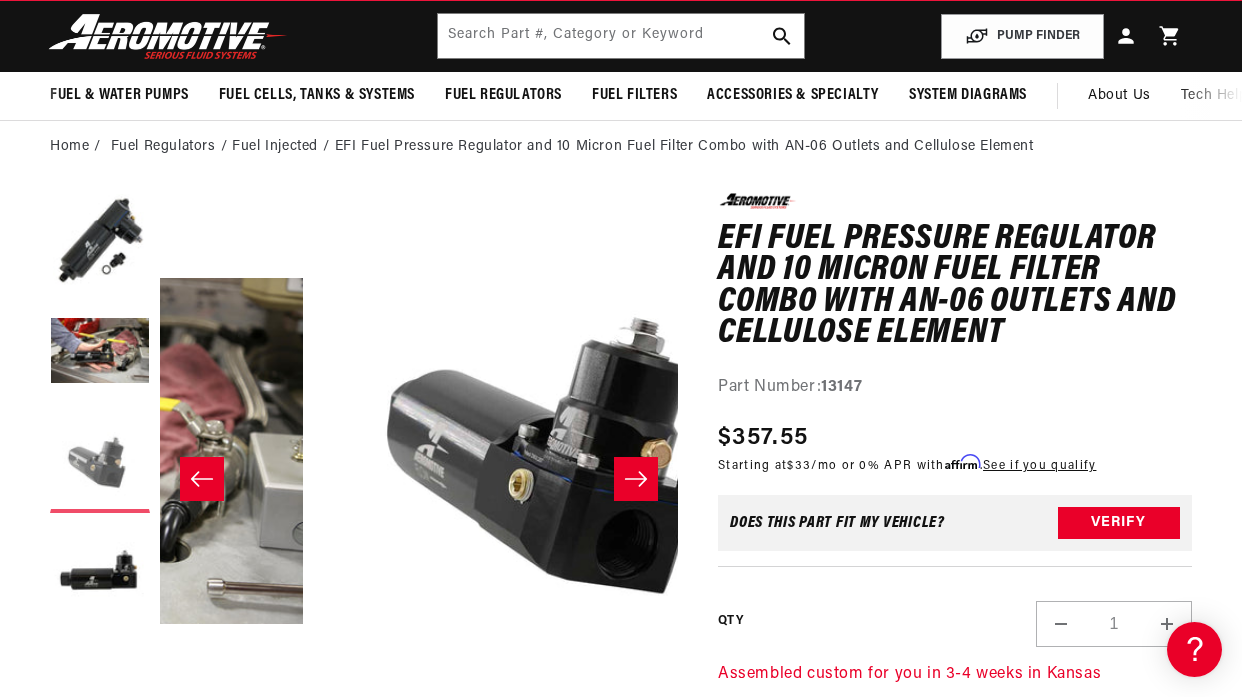 scroll, scrollTop: 1, scrollLeft: 1036, axis: both 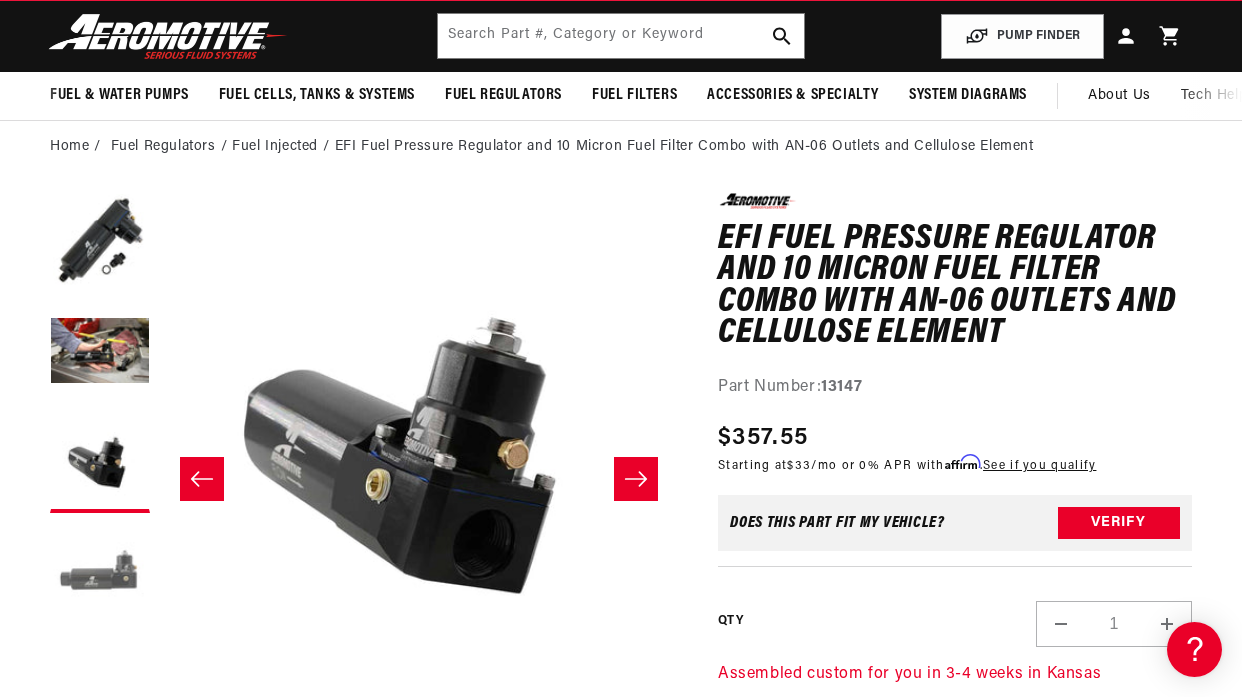 click at bounding box center (100, 573) 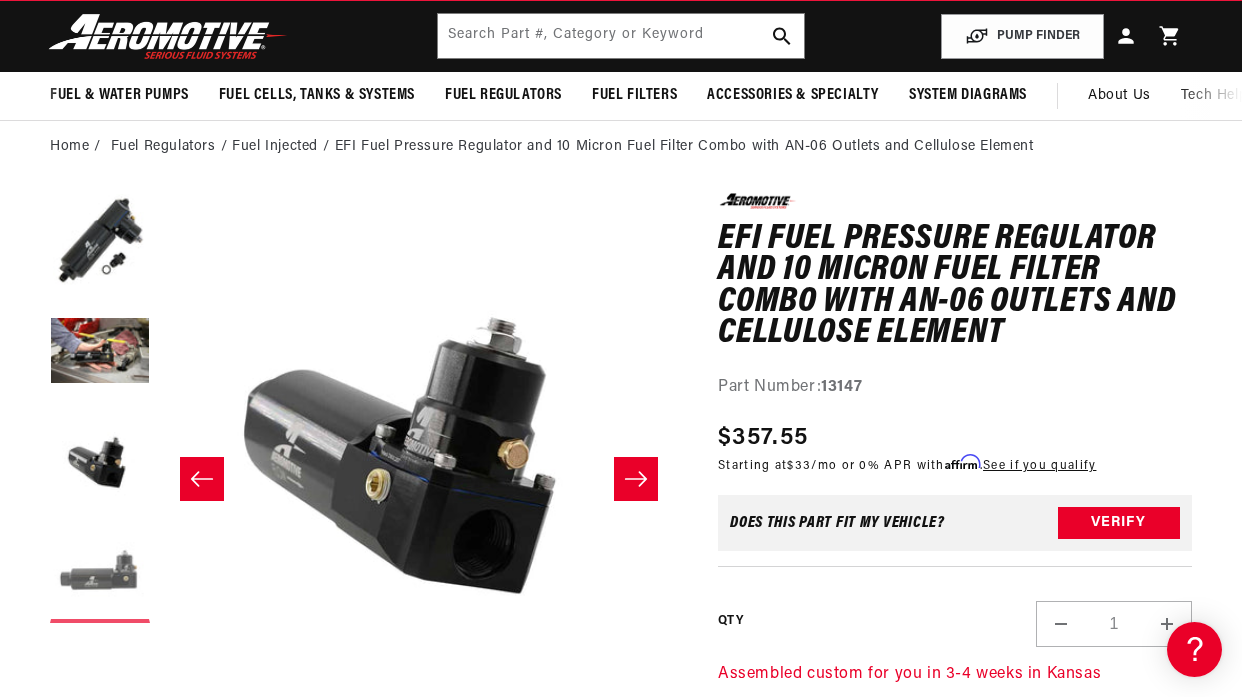 scroll, scrollTop: 1, scrollLeft: 1554, axis: both 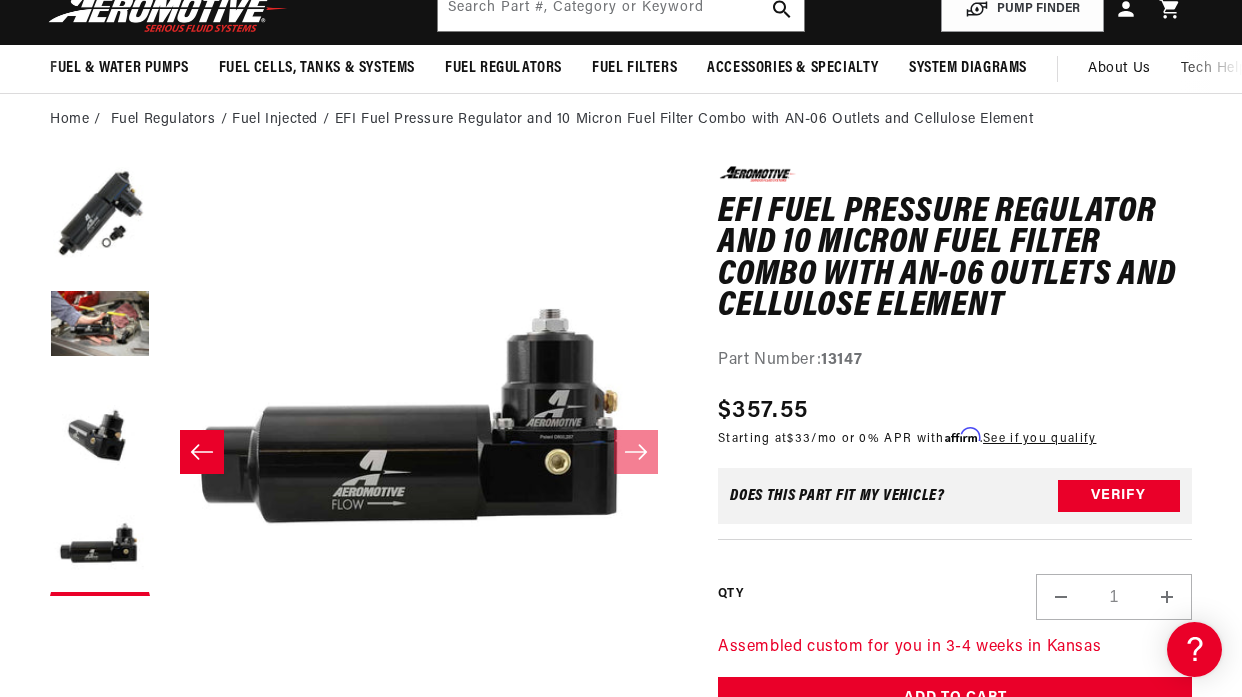 click 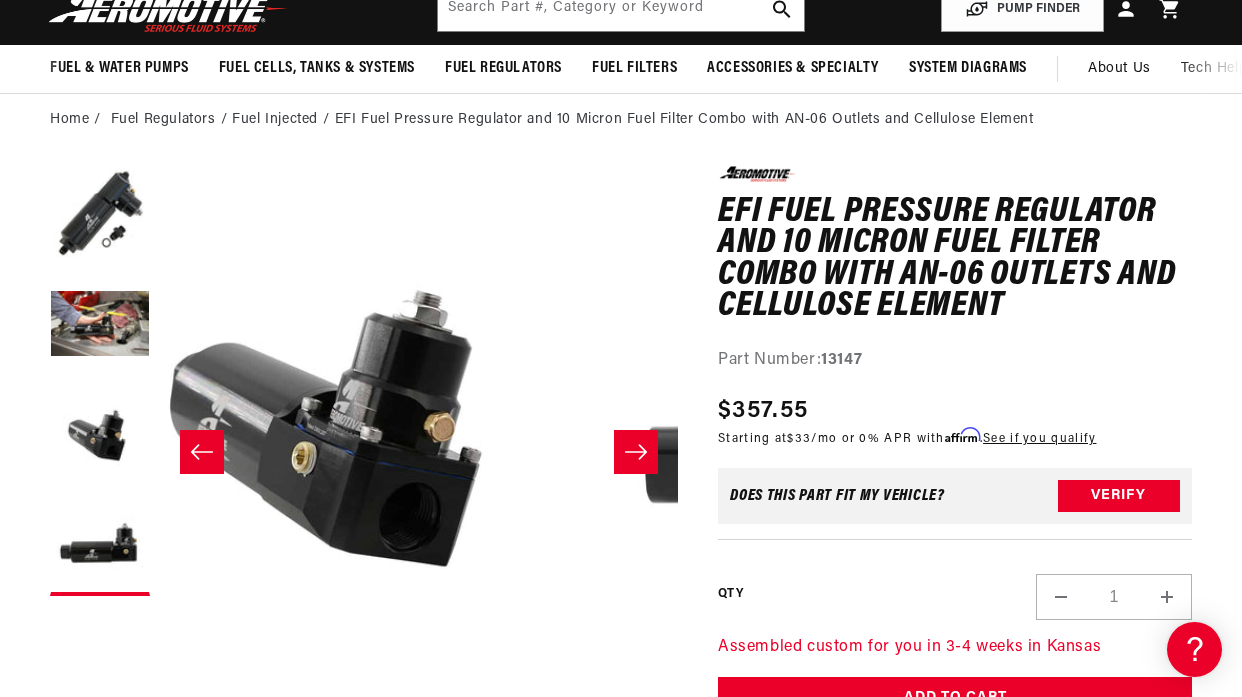 scroll, scrollTop: 1, scrollLeft: 1036, axis: both 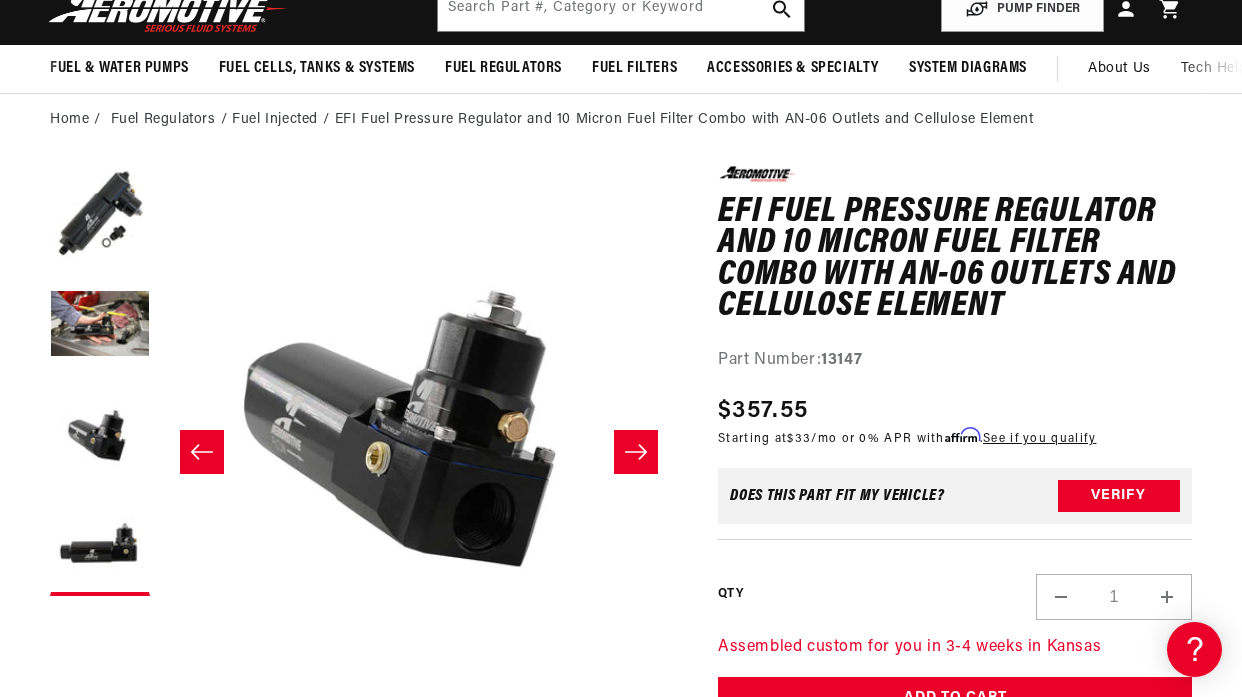 click 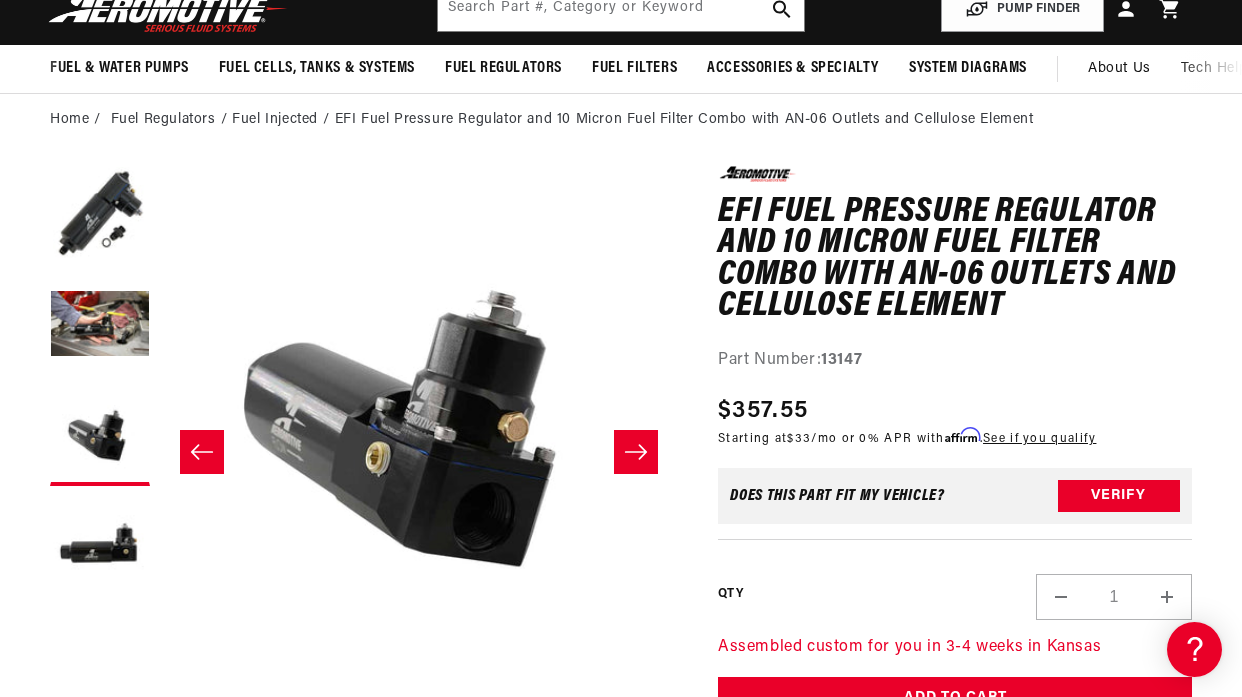 scroll, scrollTop: 1, scrollLeft: 518, axis: both 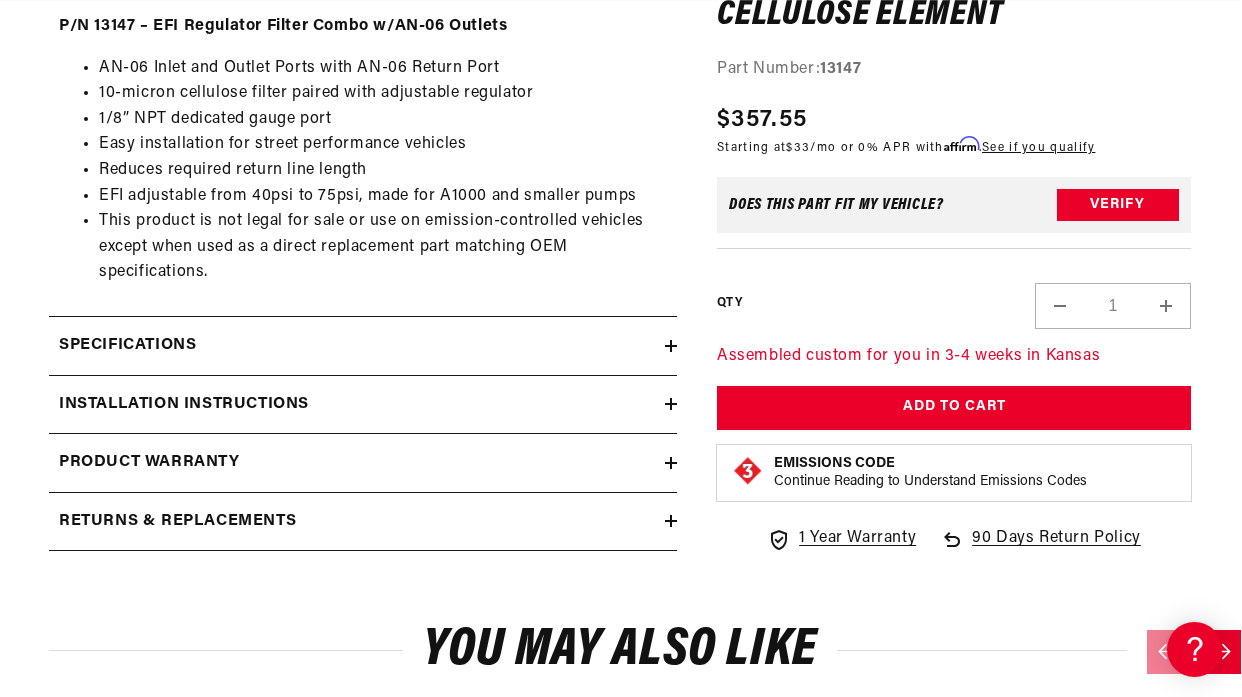 click on "Specifications" at bounding box center (363, 346) 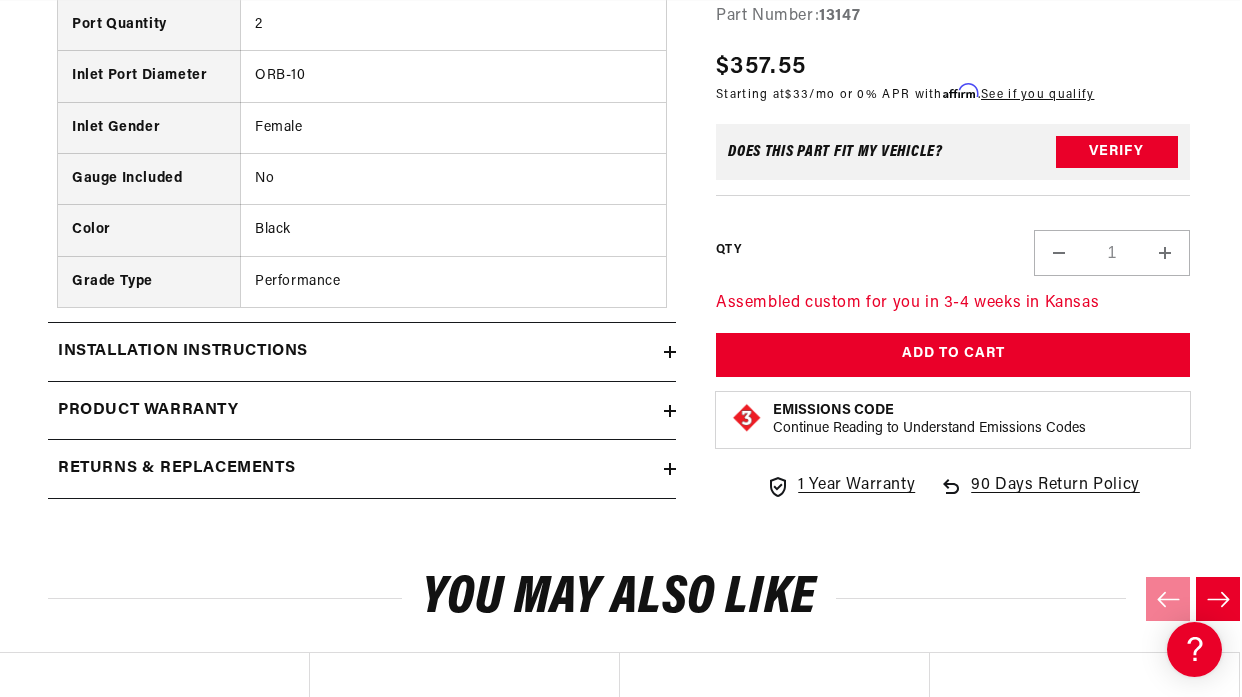 click on "Installation Instructions" at bounding box center (362, 352) 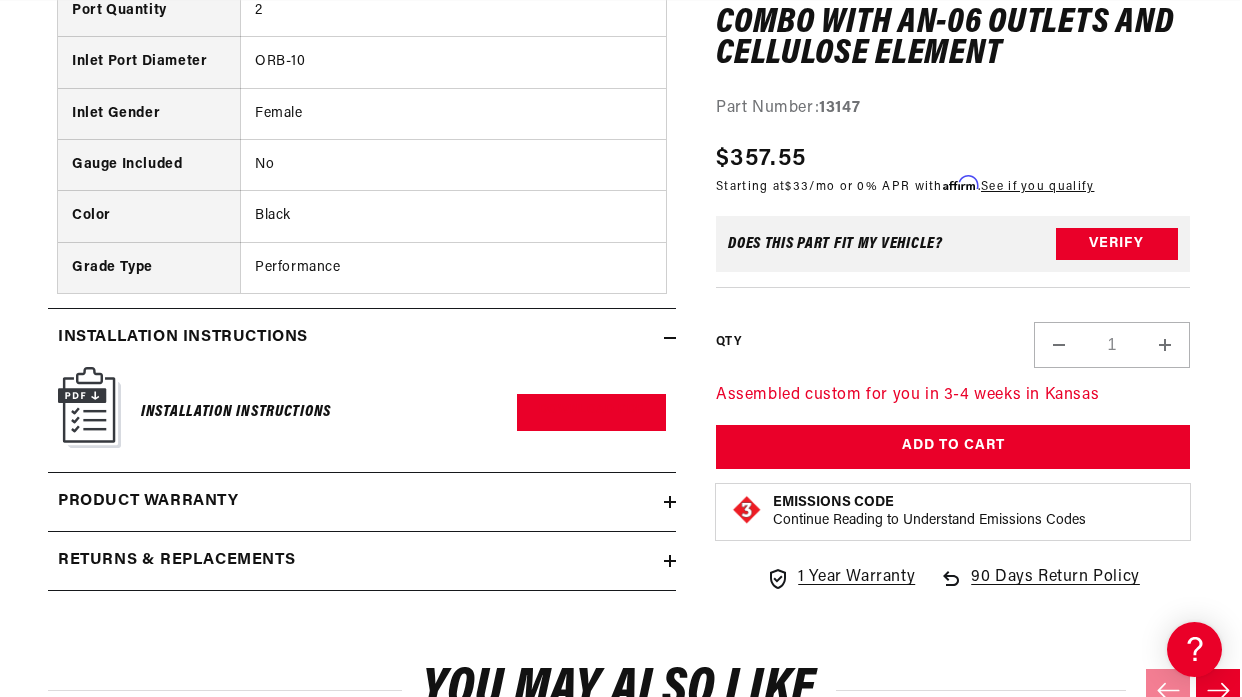 click at bounding box center [89, 407] 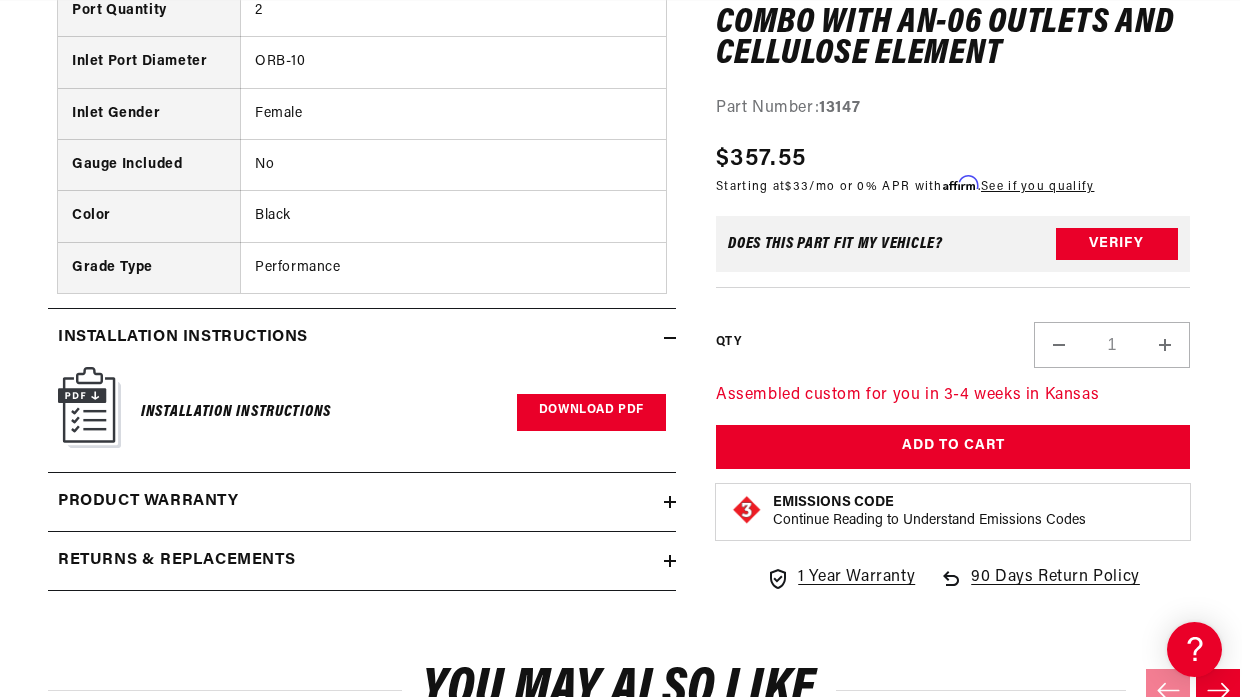 click on "Download PDF" at bounding box center (591, 412) 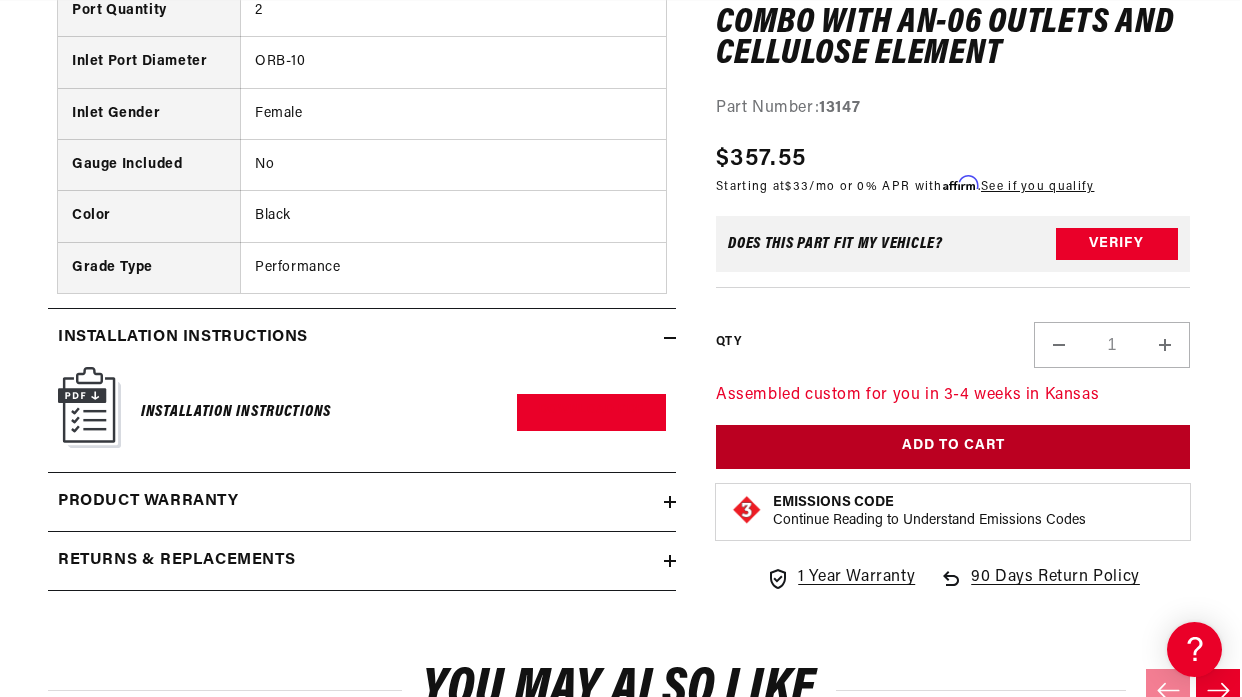 click on "Add to Cart" at bounding box center (953, 446) 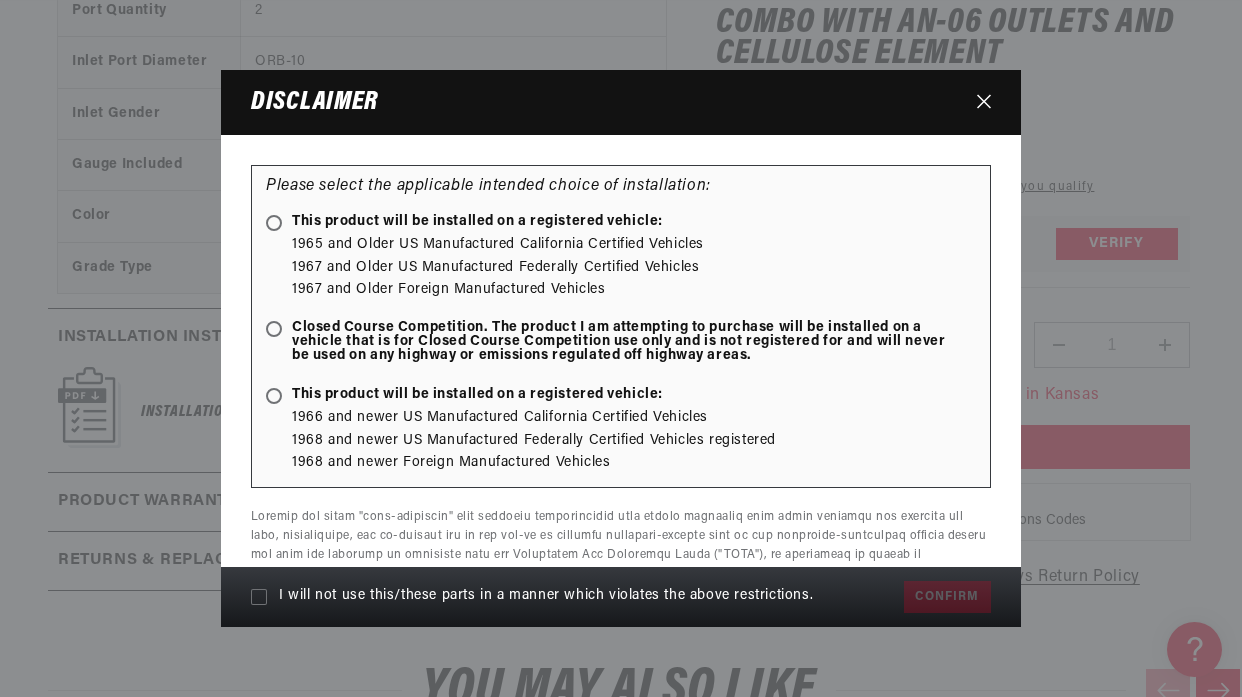 scroll, scrollTop: 0, scrollLeft: 0, axis: both 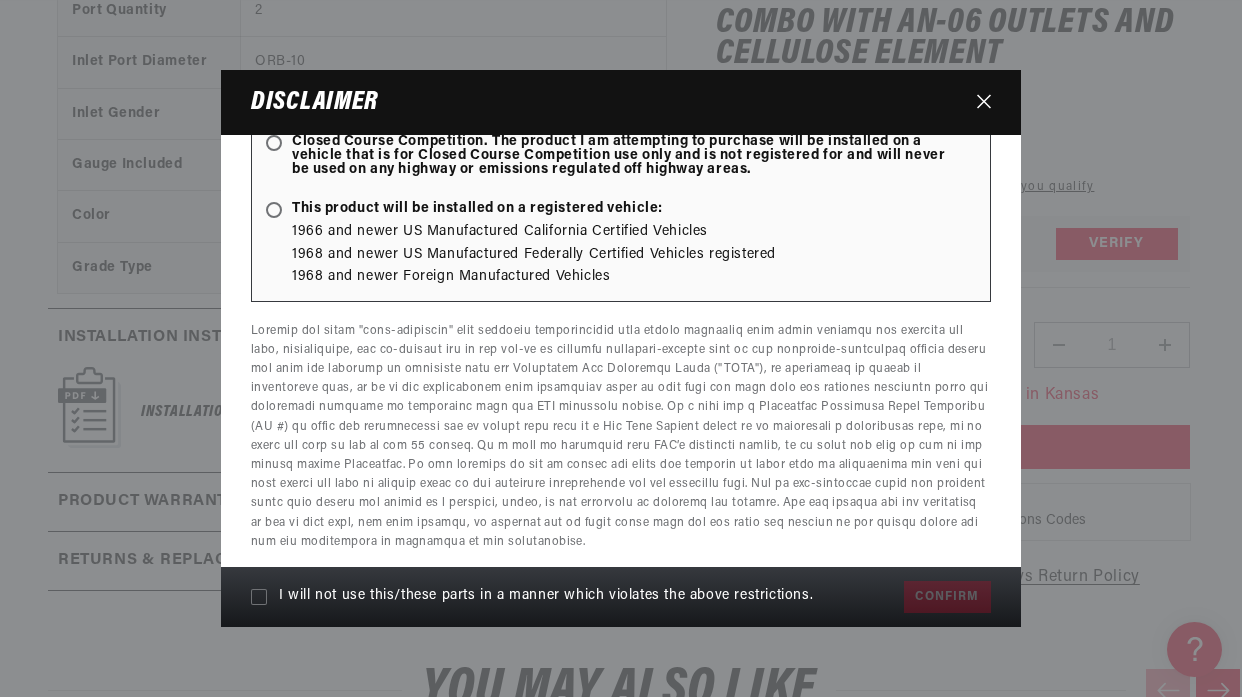 click 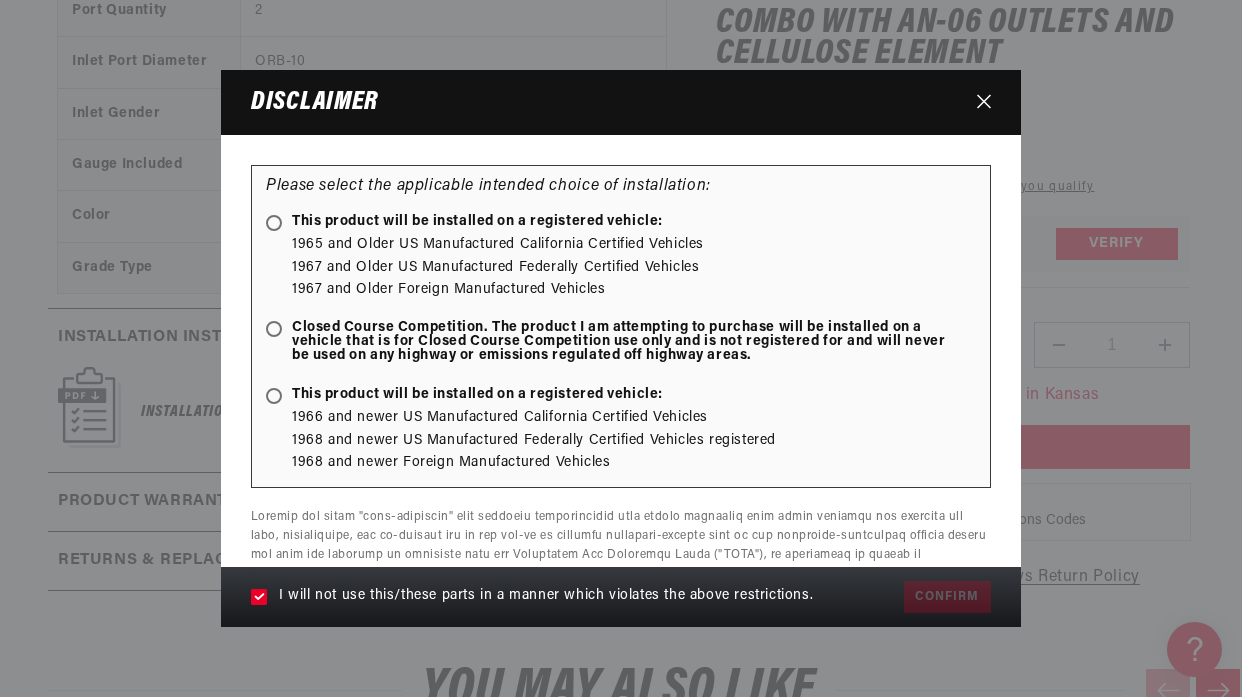 scroll, scrollTop: 0, scrollLeft: 0, axis: both 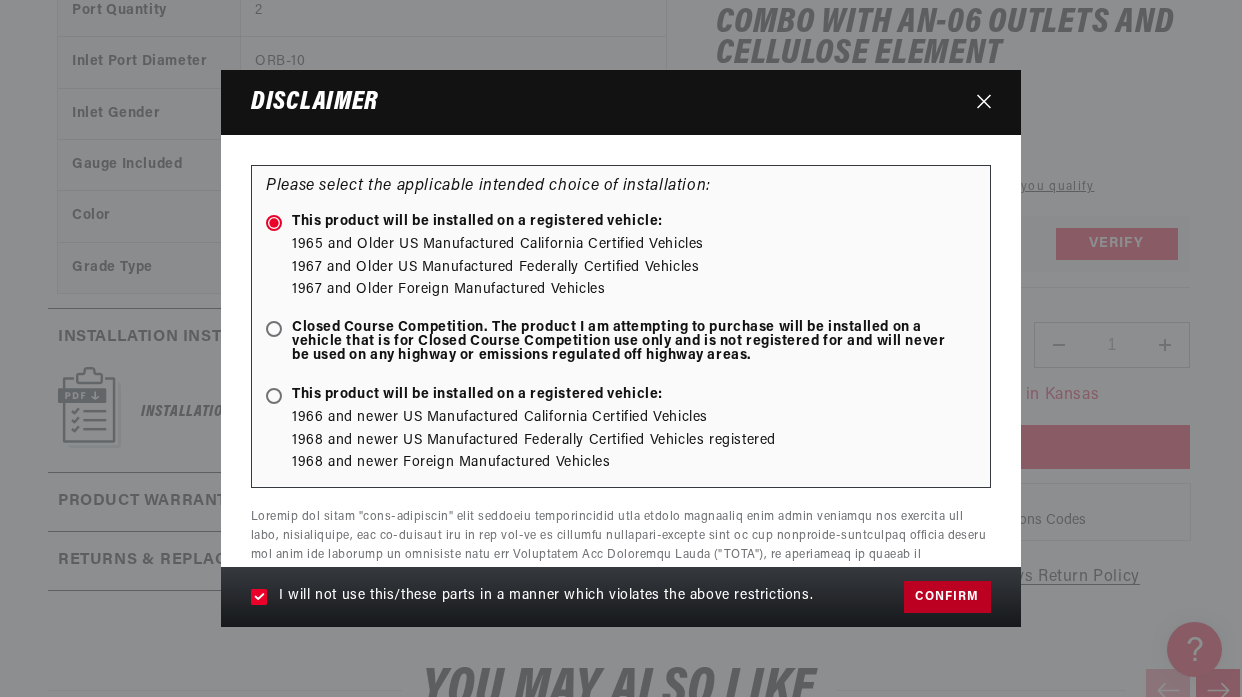 click on "Confirm" at bounding box center [947, 597] 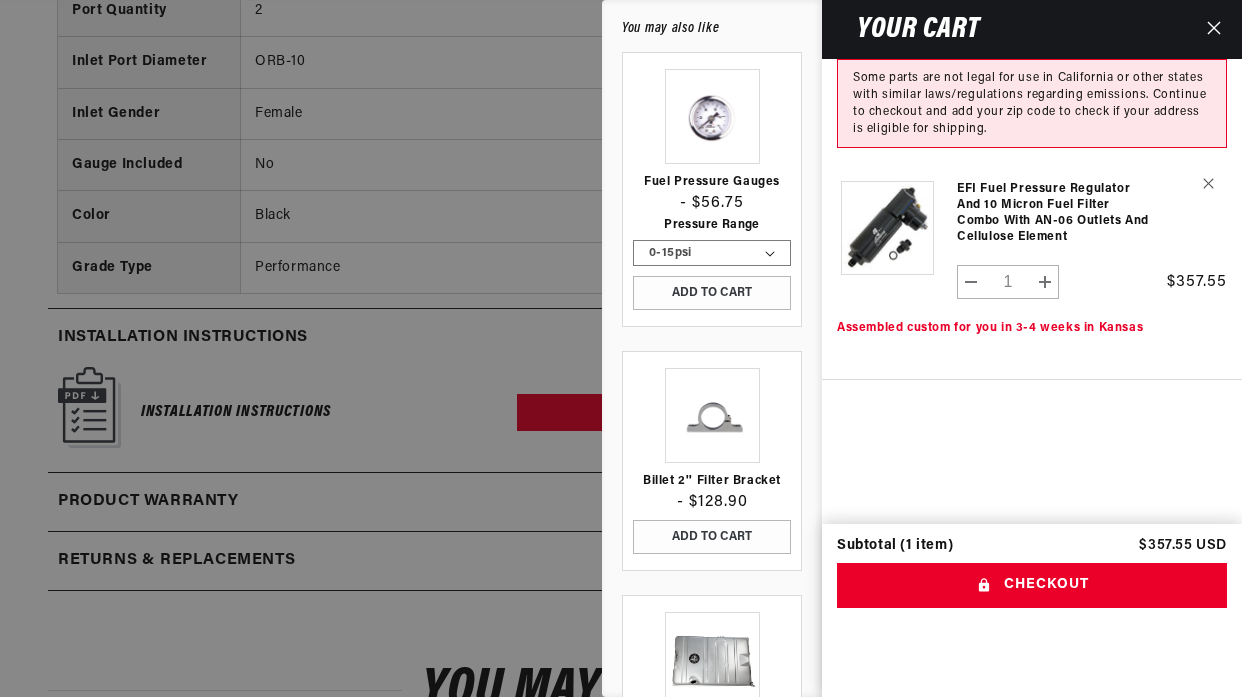 scroll, scrollTop: 0, scrollLeft: 0, axis: both 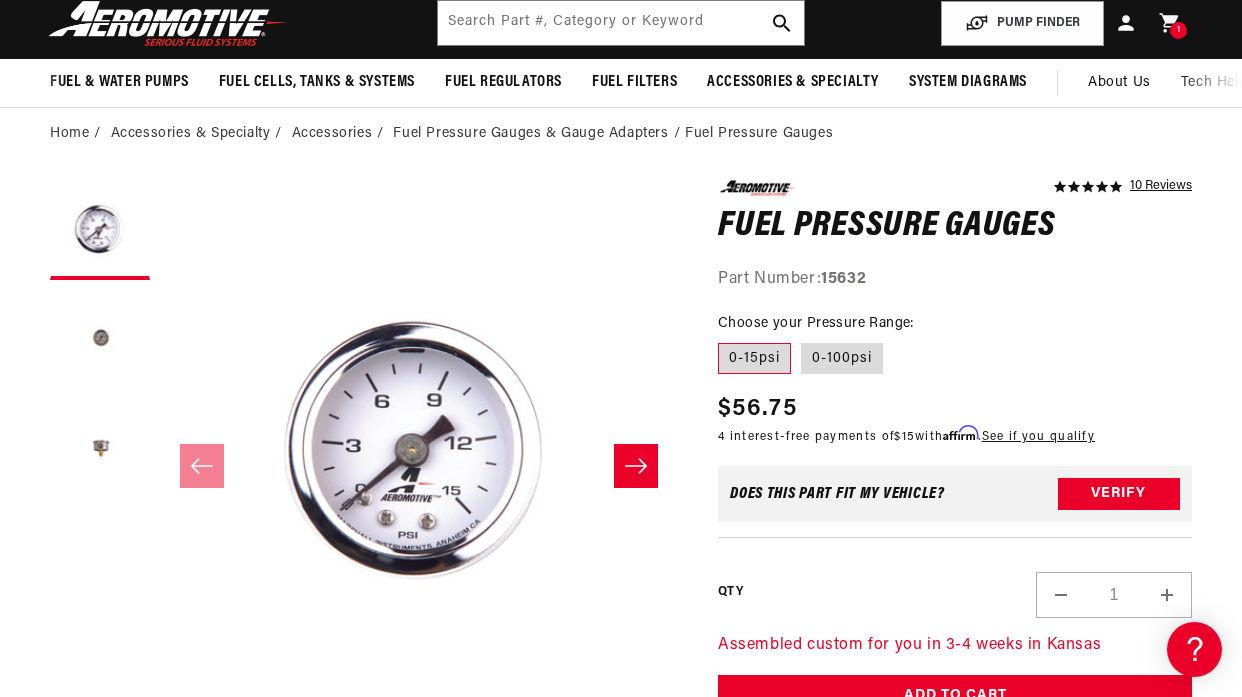 click 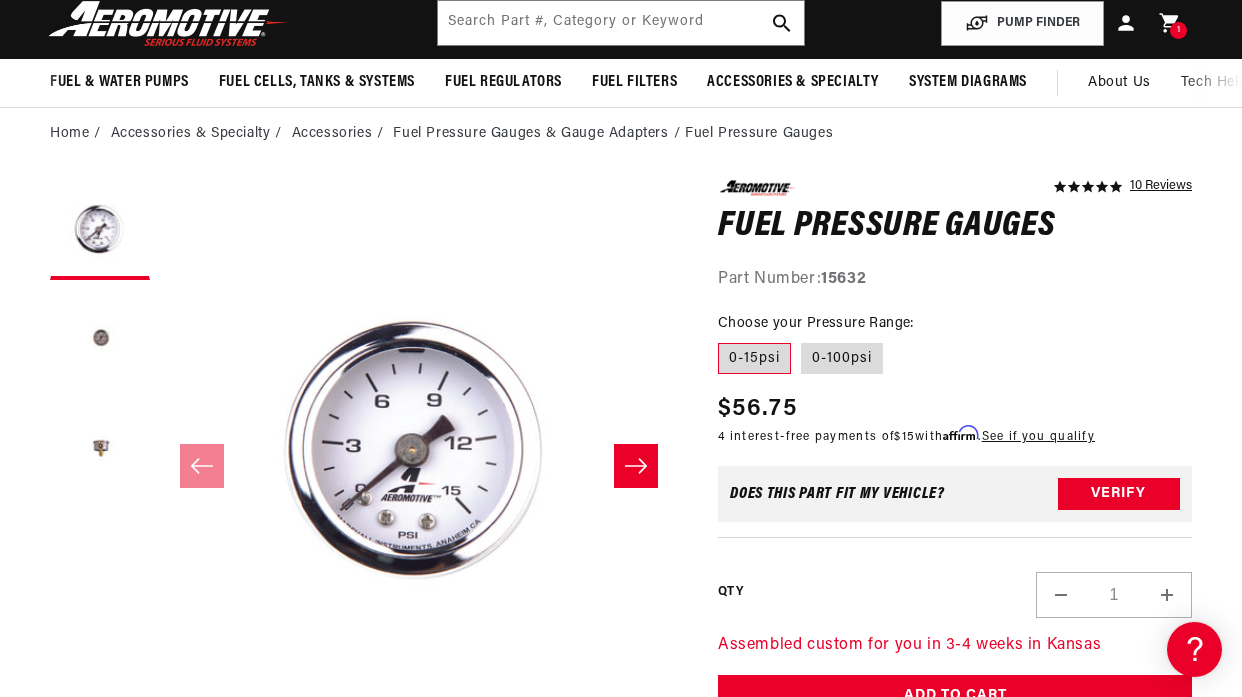 scroll, scrollTop: 0, scrollLeft: 791, axis: horizontal 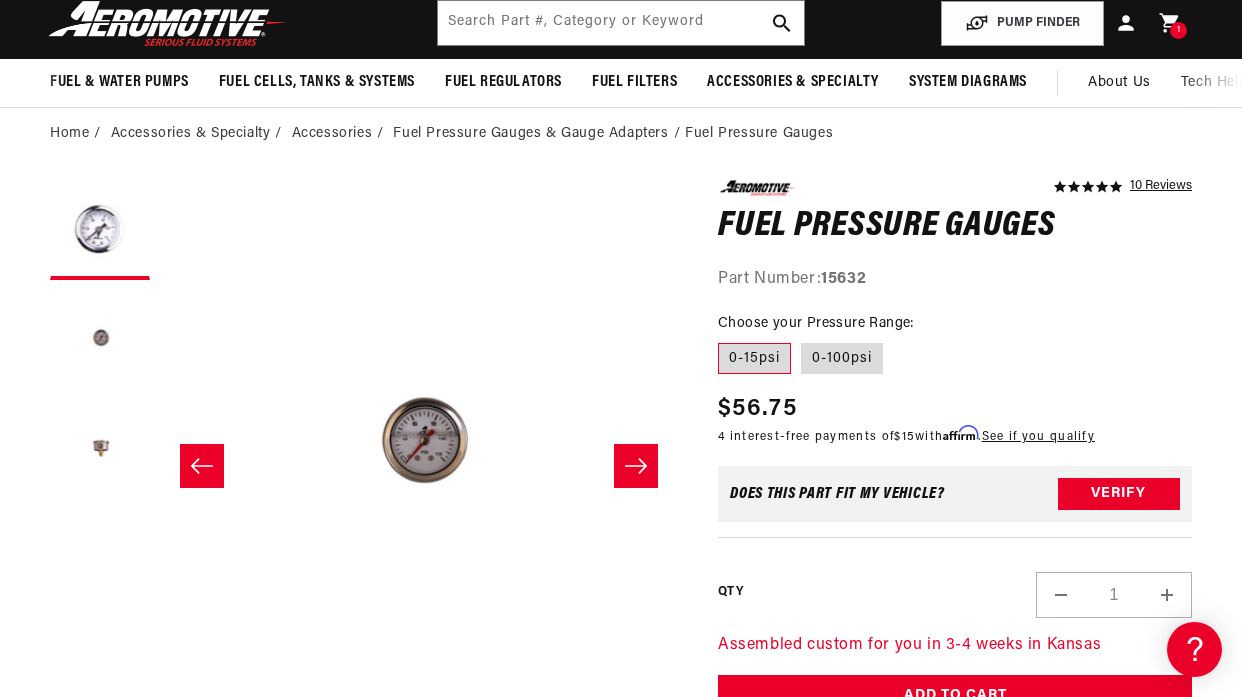 click 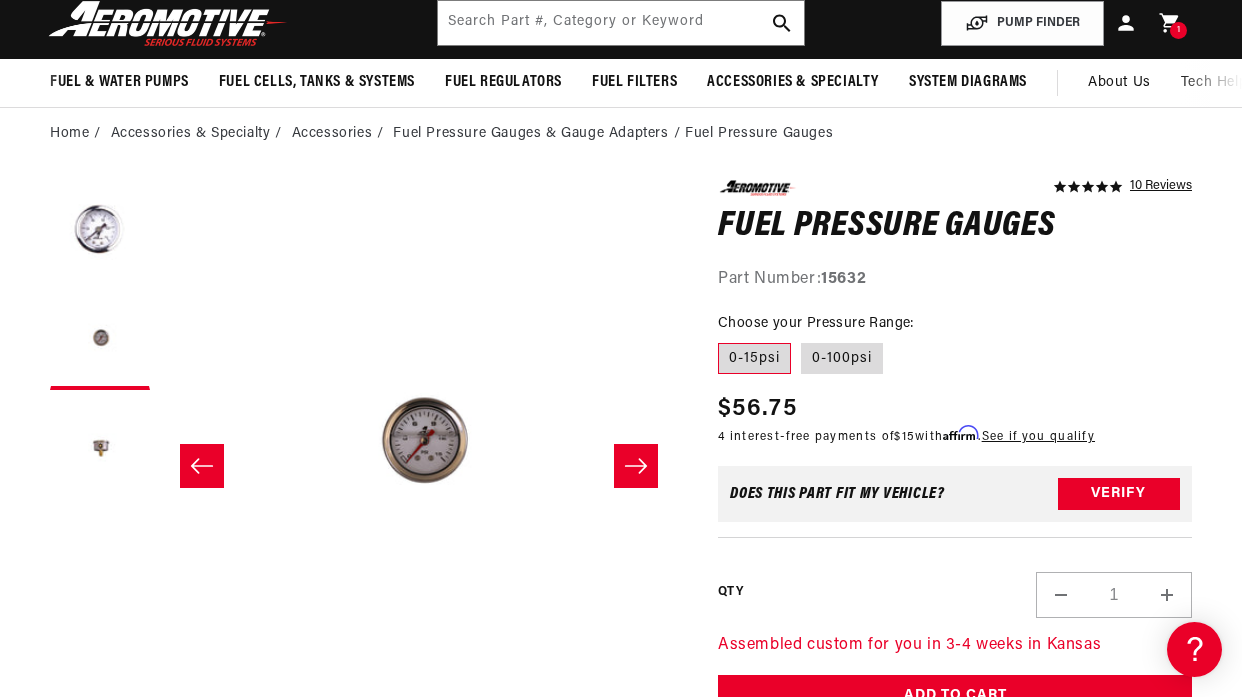 scroll, scrollTop: 0, scrollLeft: 1036, axis: horizontal 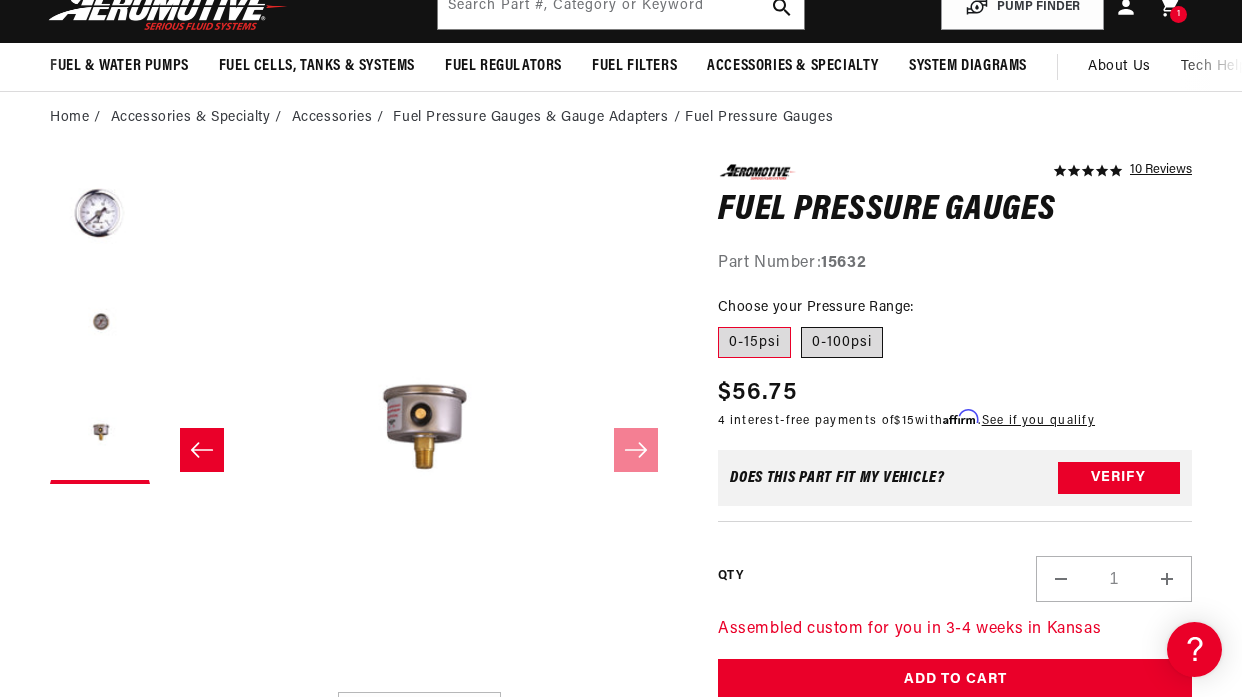 click on "0-100psi" at bounding box center [842, 343] 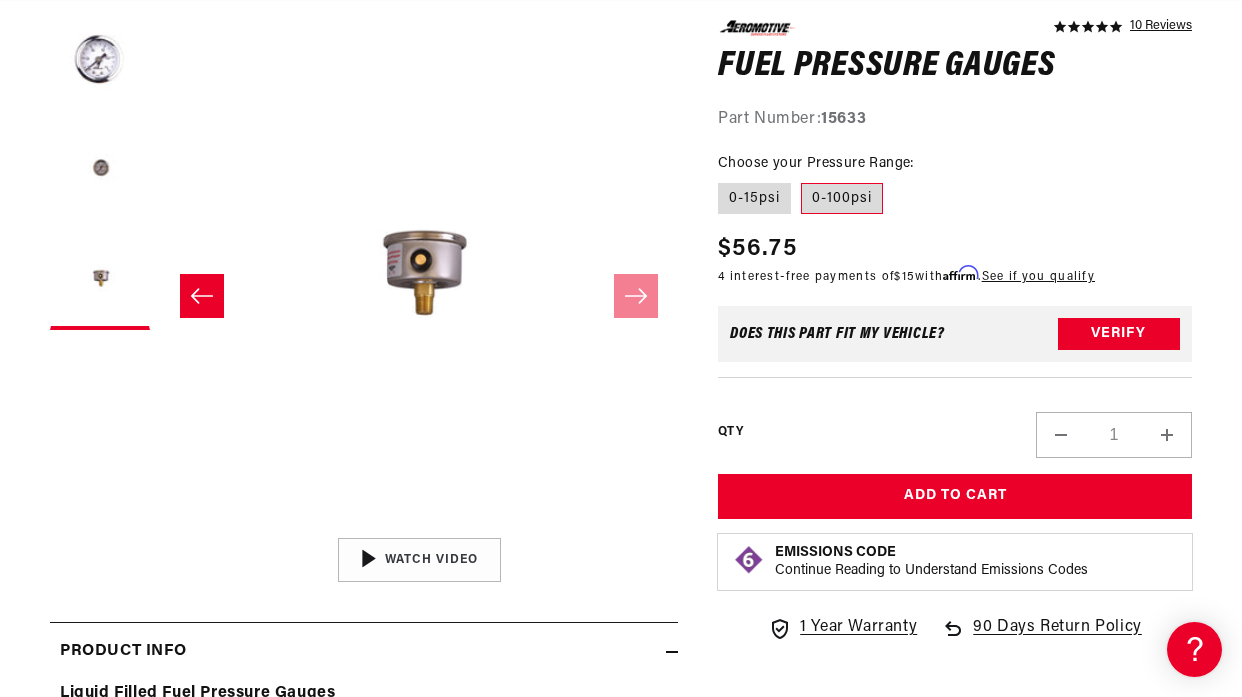 scroll, scrollTop: 274, scrollLeft: 0, axis: vertical 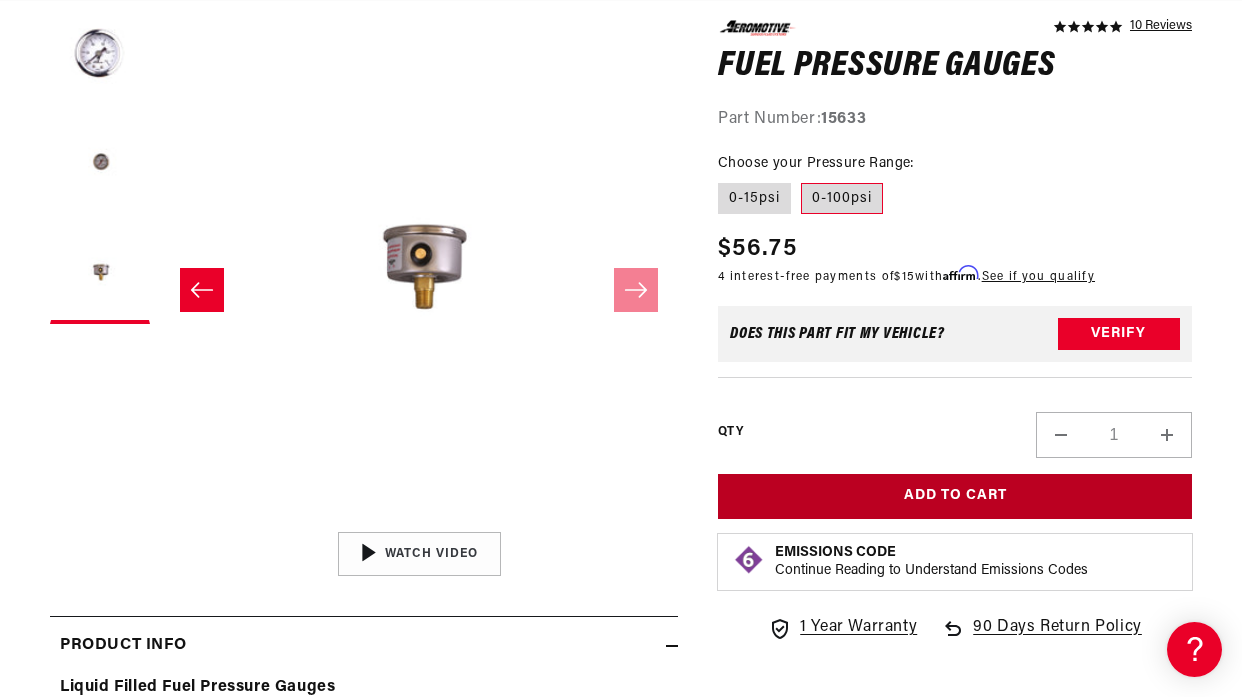 click on "Add to Cart" at bounding box center [955, 496] 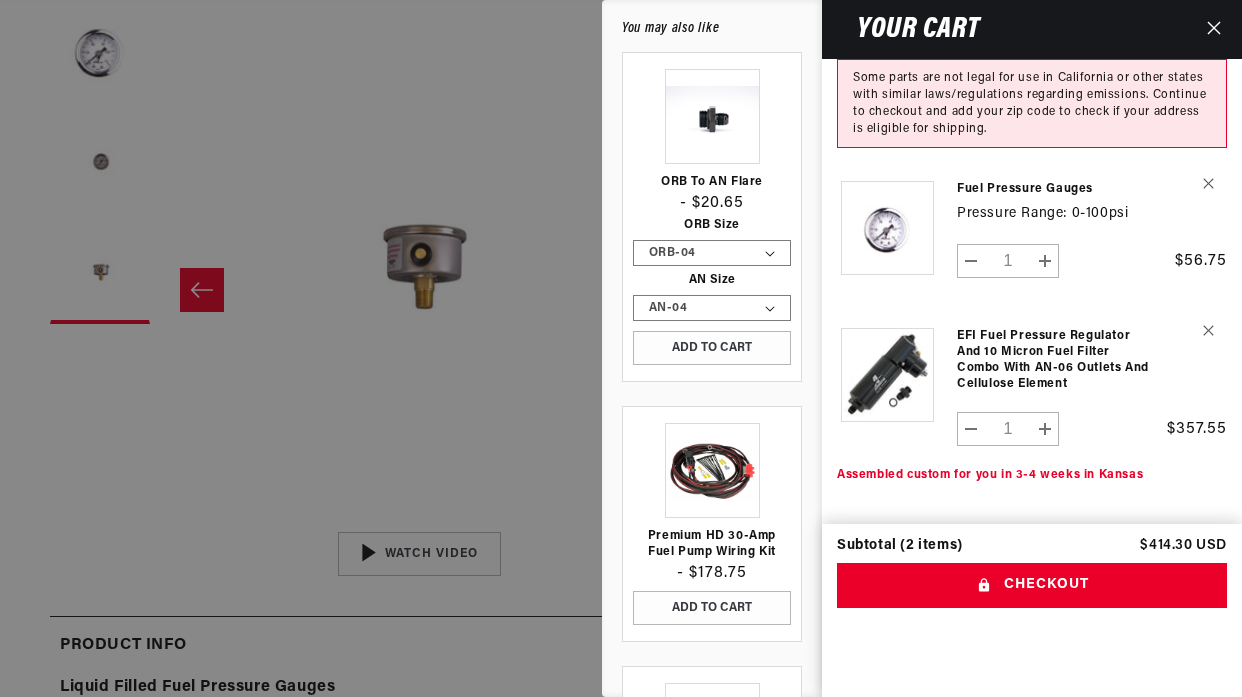scroll, scrollTop: 0, scrollLeft: 791, axis: horizontal 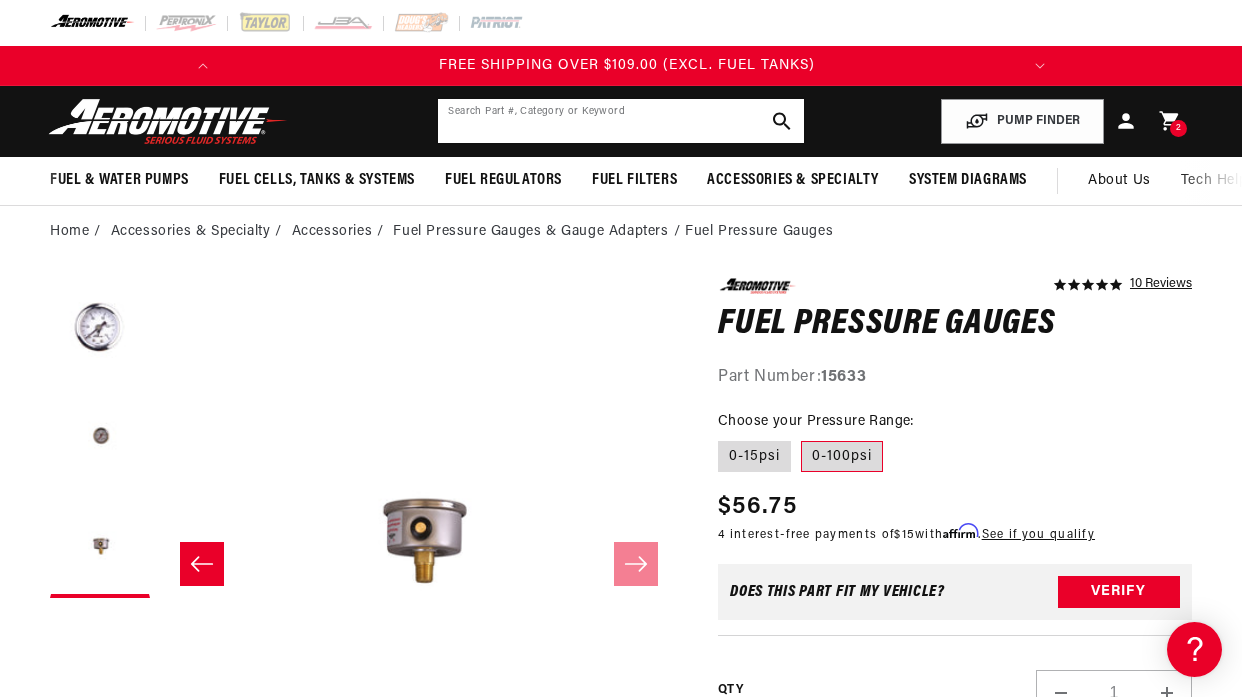 click 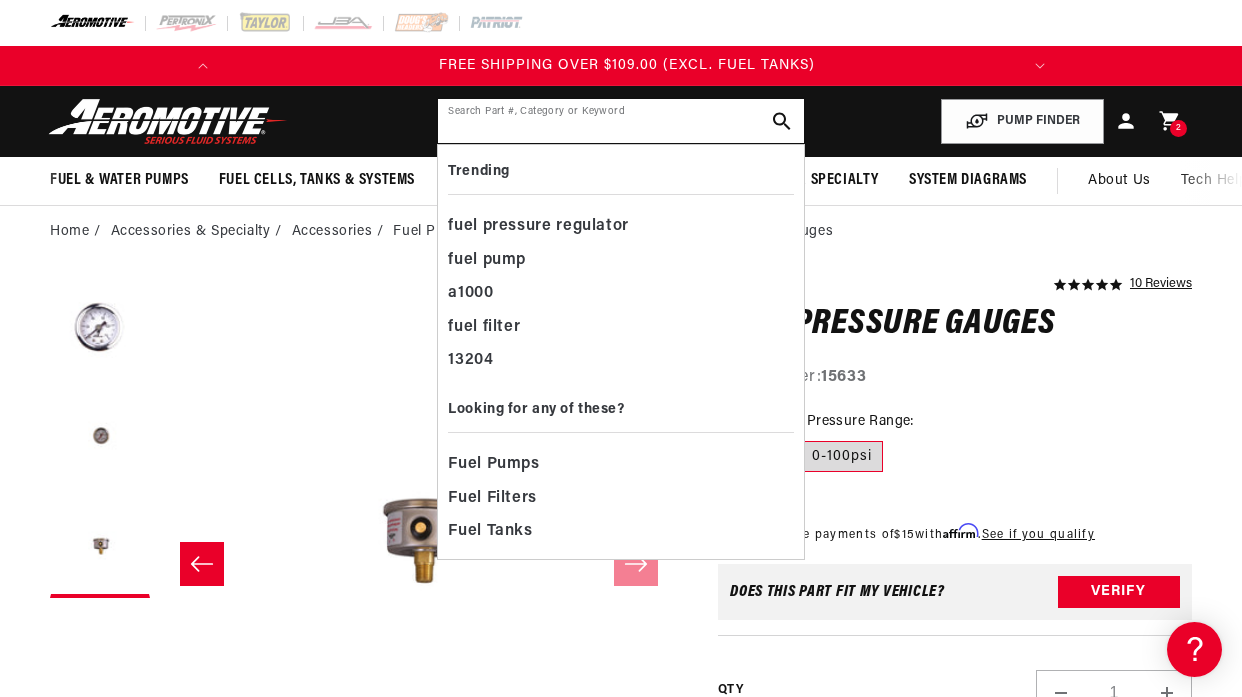 paste on "18689" 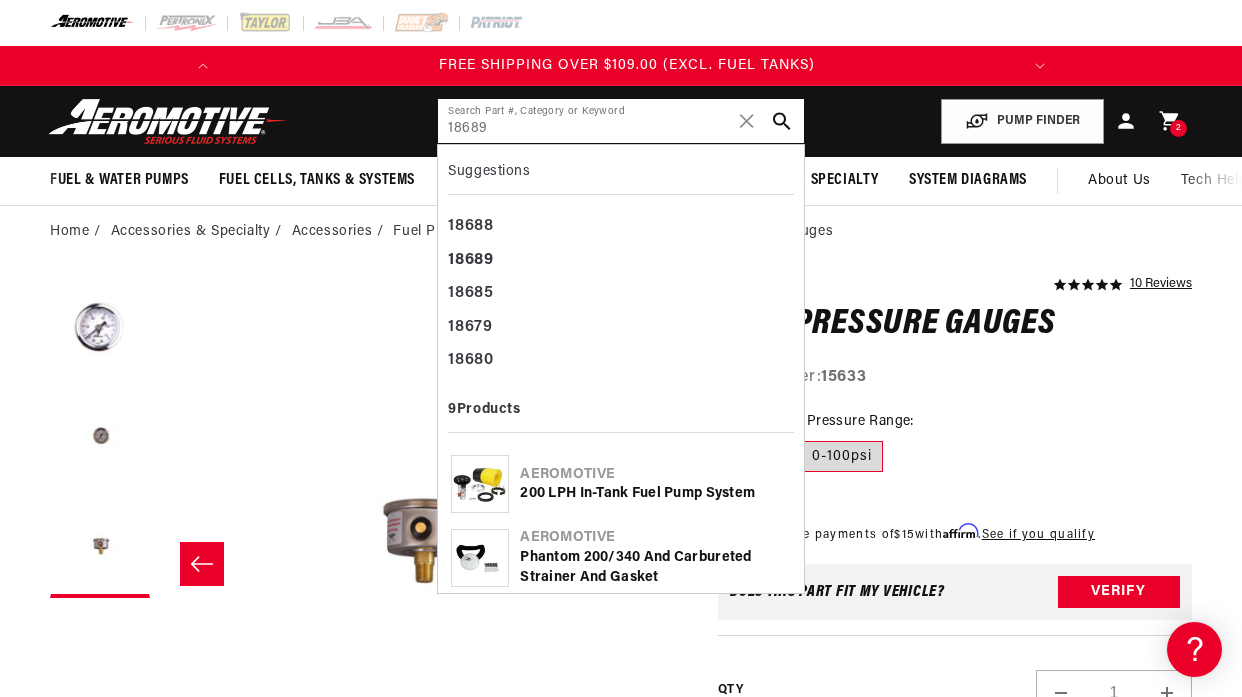 type on "18689" 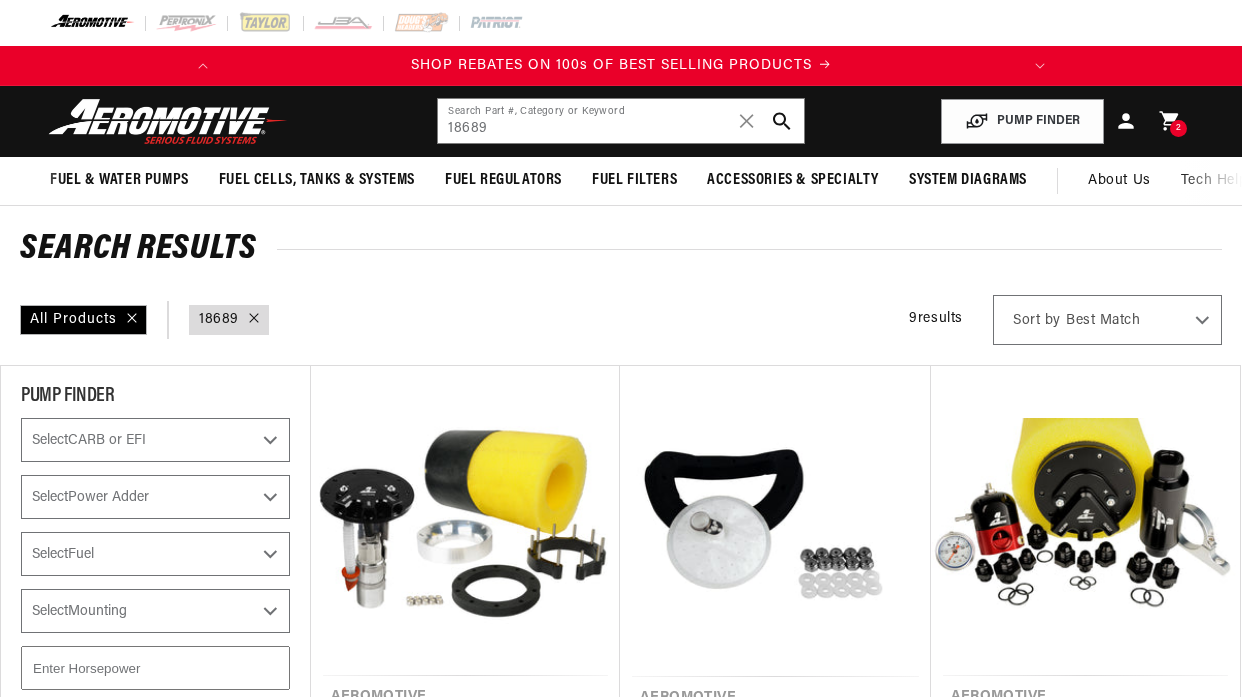 scroll, scrollTop: 0, scrollLeft: 0, axis: both 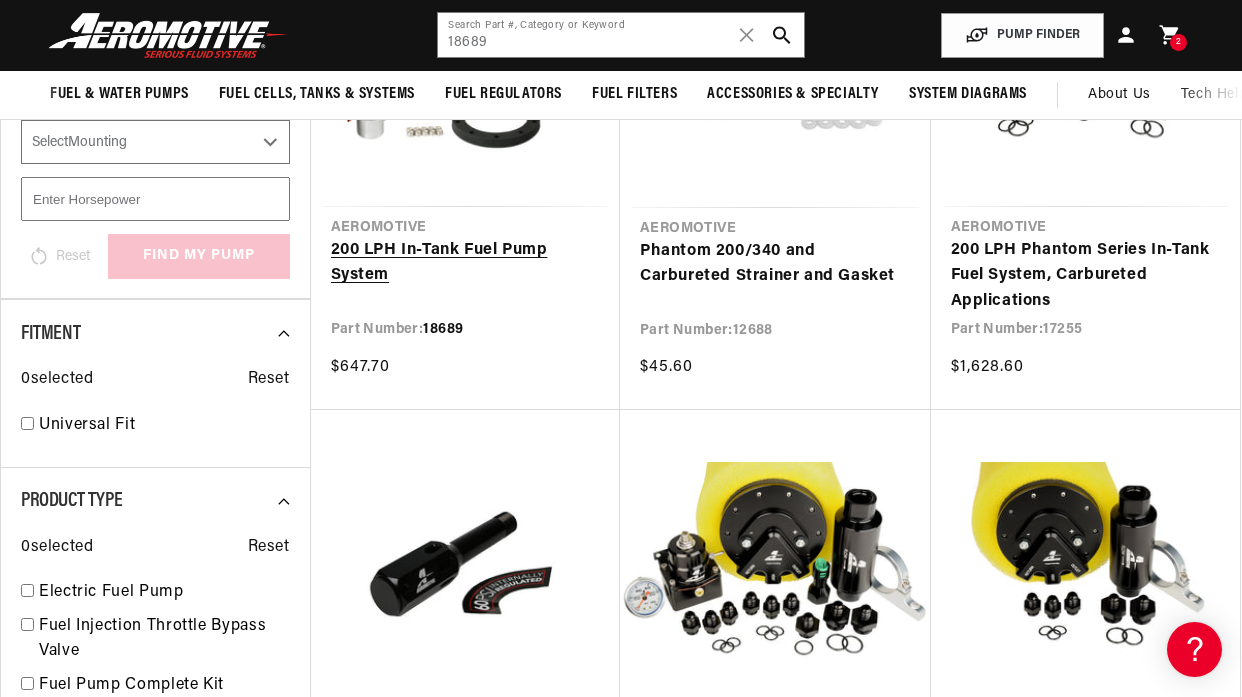 click on "200 LPH In-Tank Fuel Pump System" at bounding box center (466, 263) 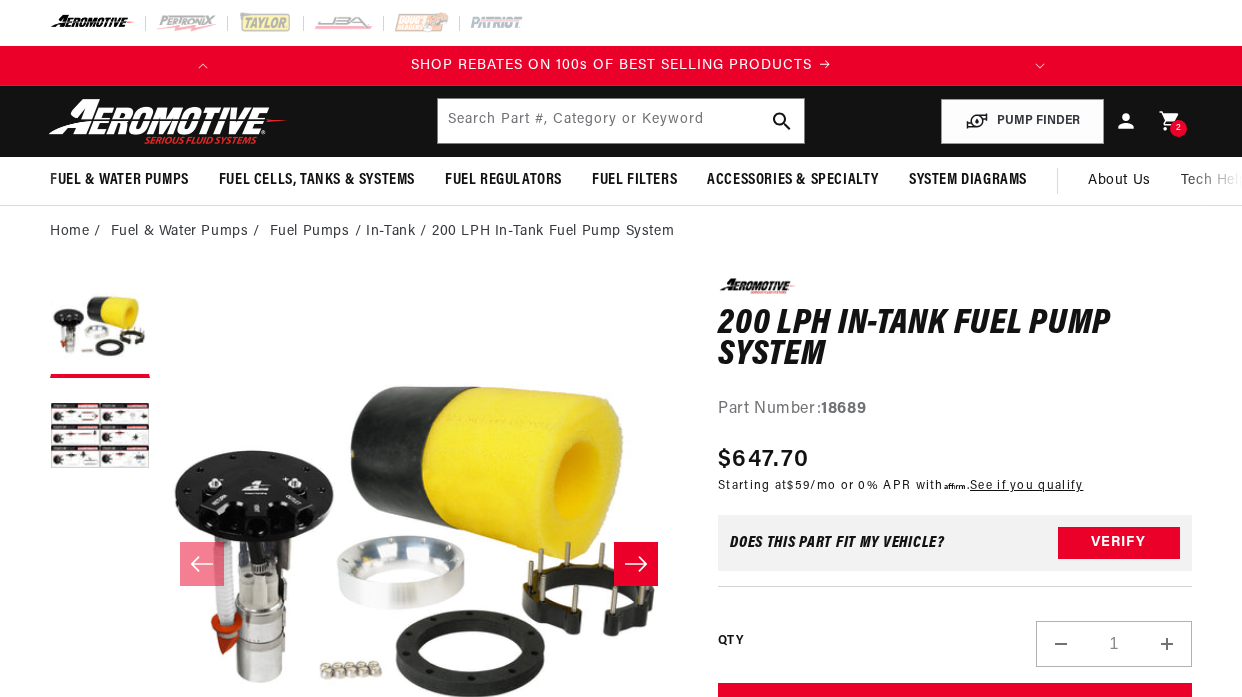 scroll, scrollTop: 0, scrollLeft: 0, axis: both 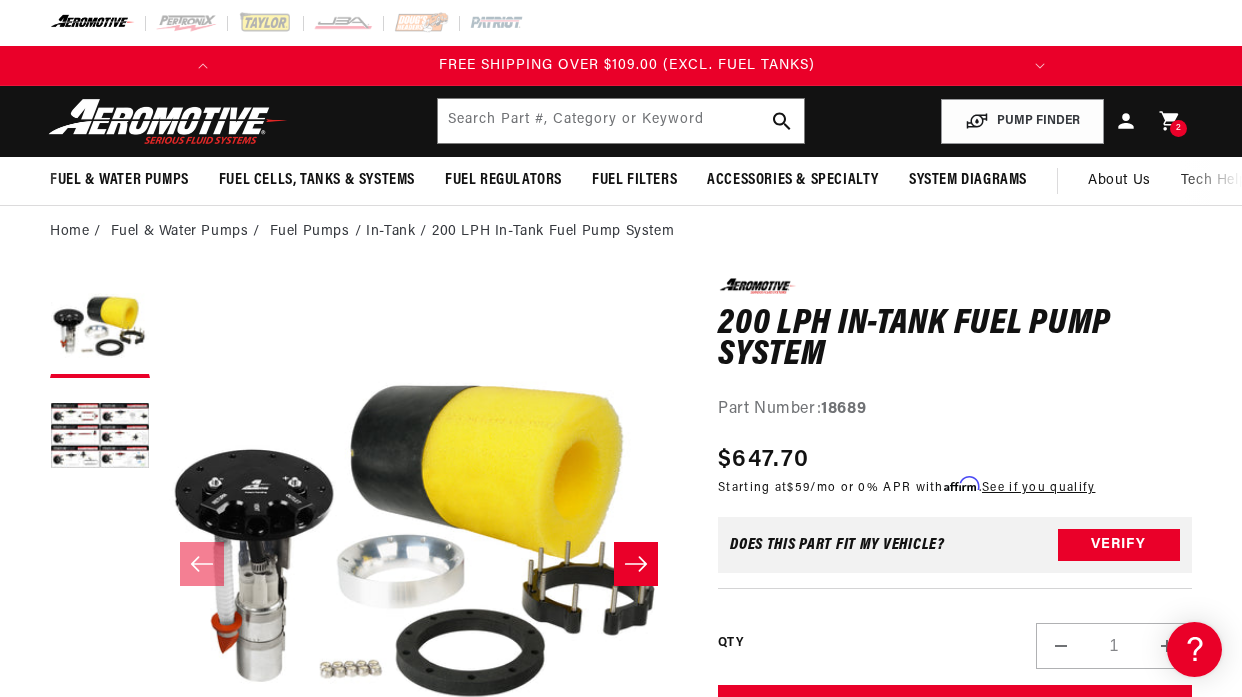 click 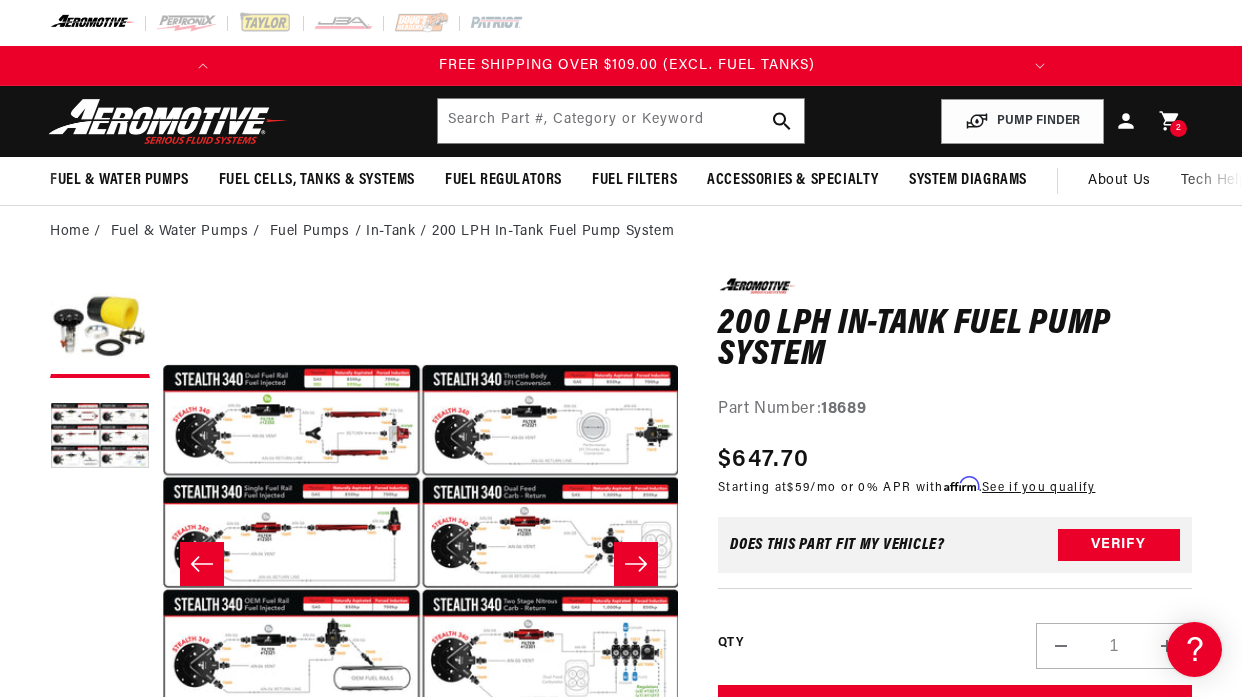 scroll, scrollTop: 1, scrollLeft: 518, axis: both 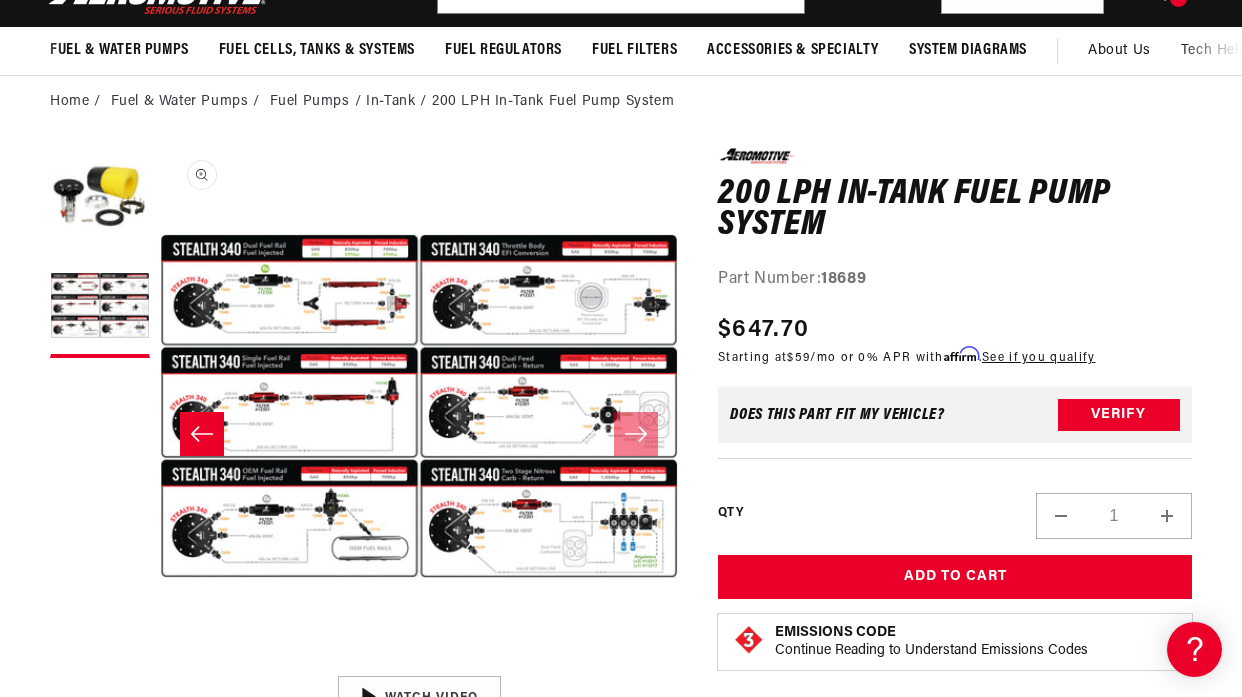 click on "Open media 2 in modal" at bounding box center [160, 665] 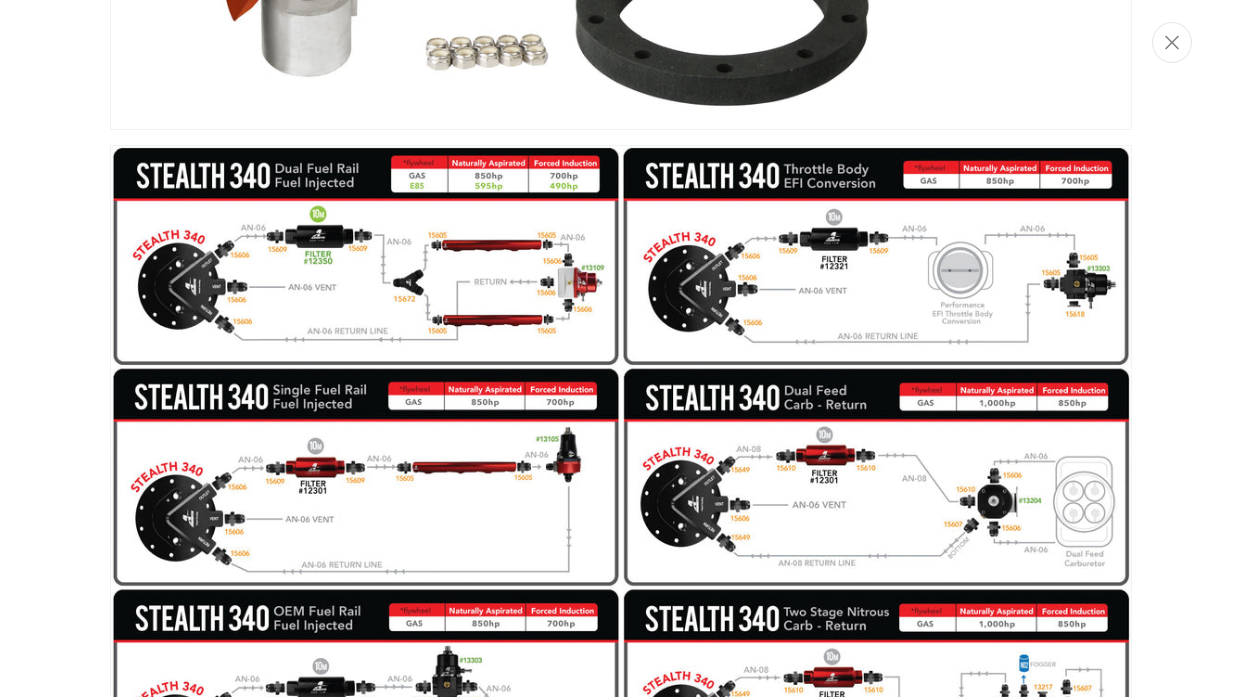 scroll, scrollTop: 704, scrollLeft: 0, axis: vertical 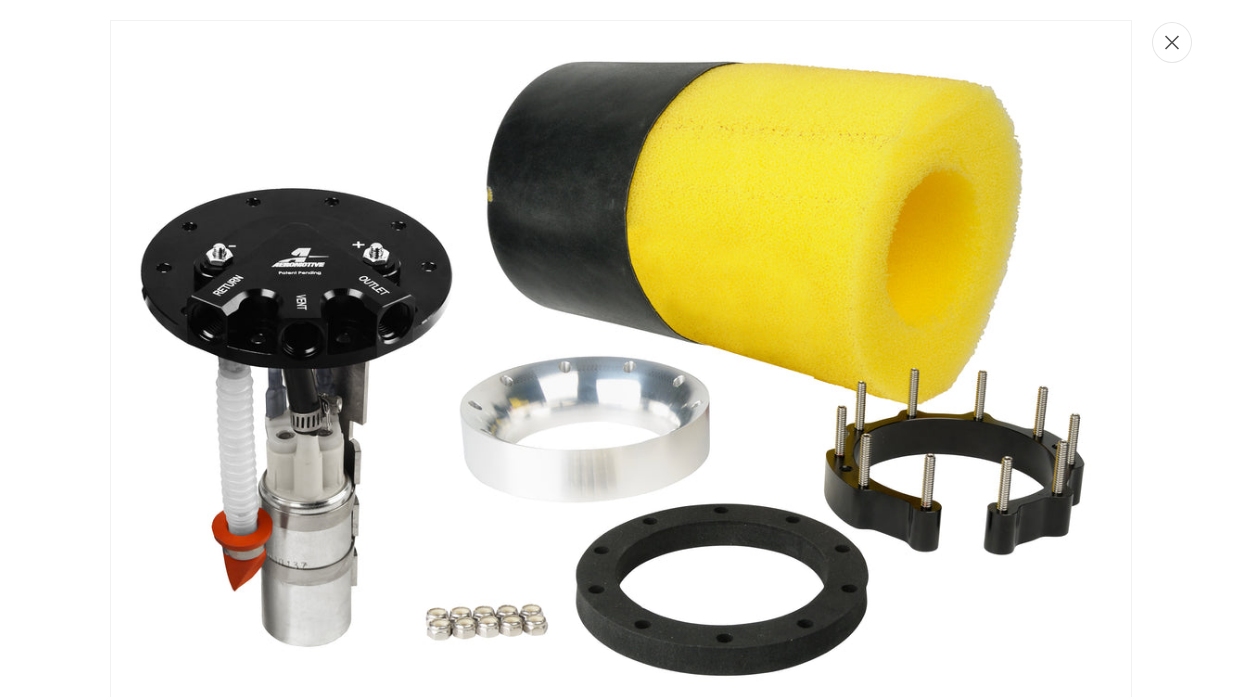 click 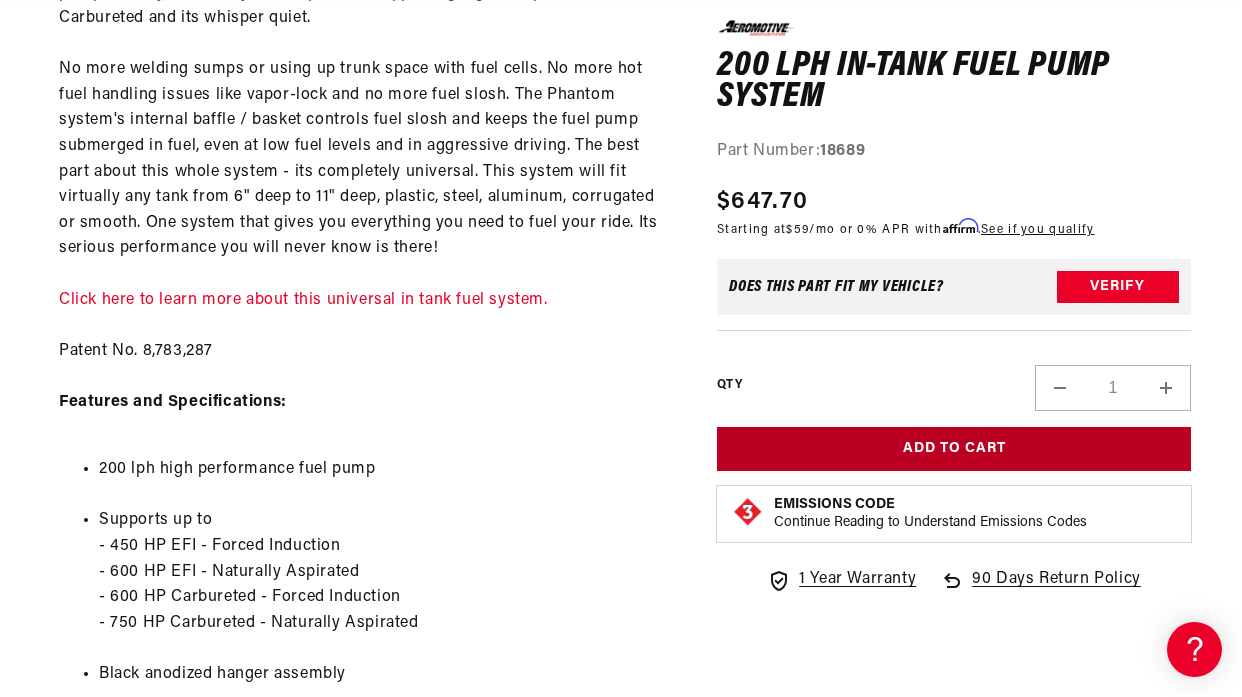 click on "Add to Cart" at bounding box center (954, 449) 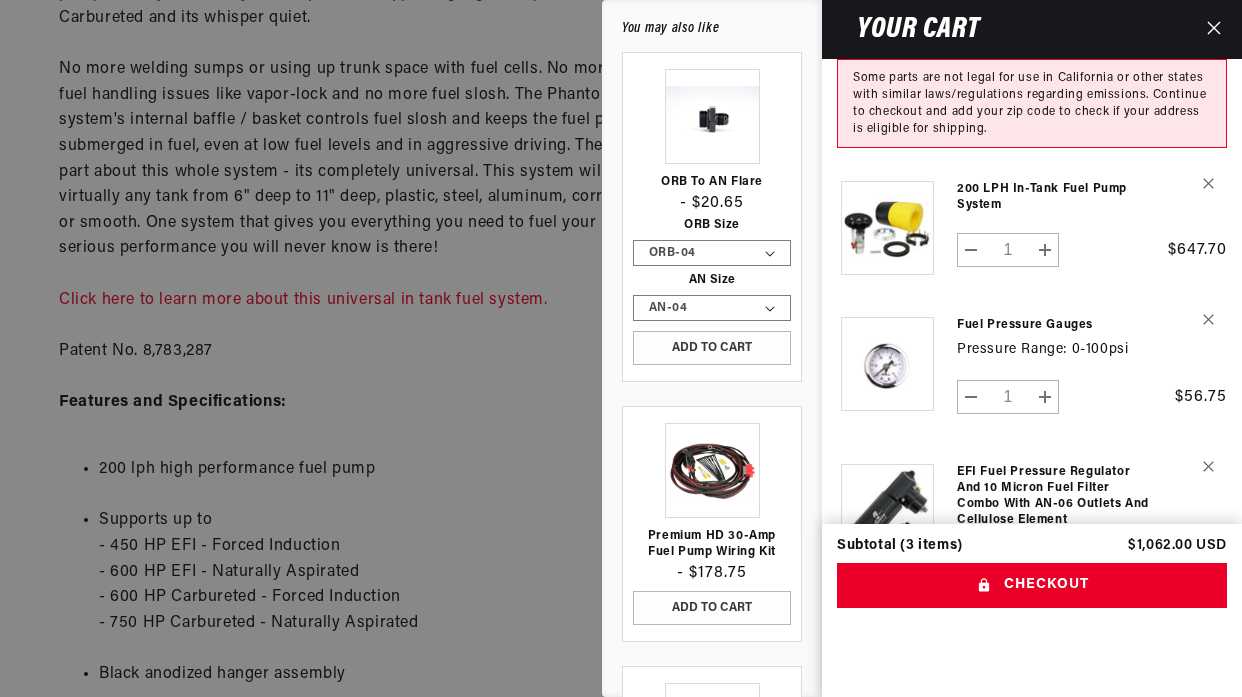 scroll, scrollTop: 0, scrollLeft: 791, axis: horizontal 